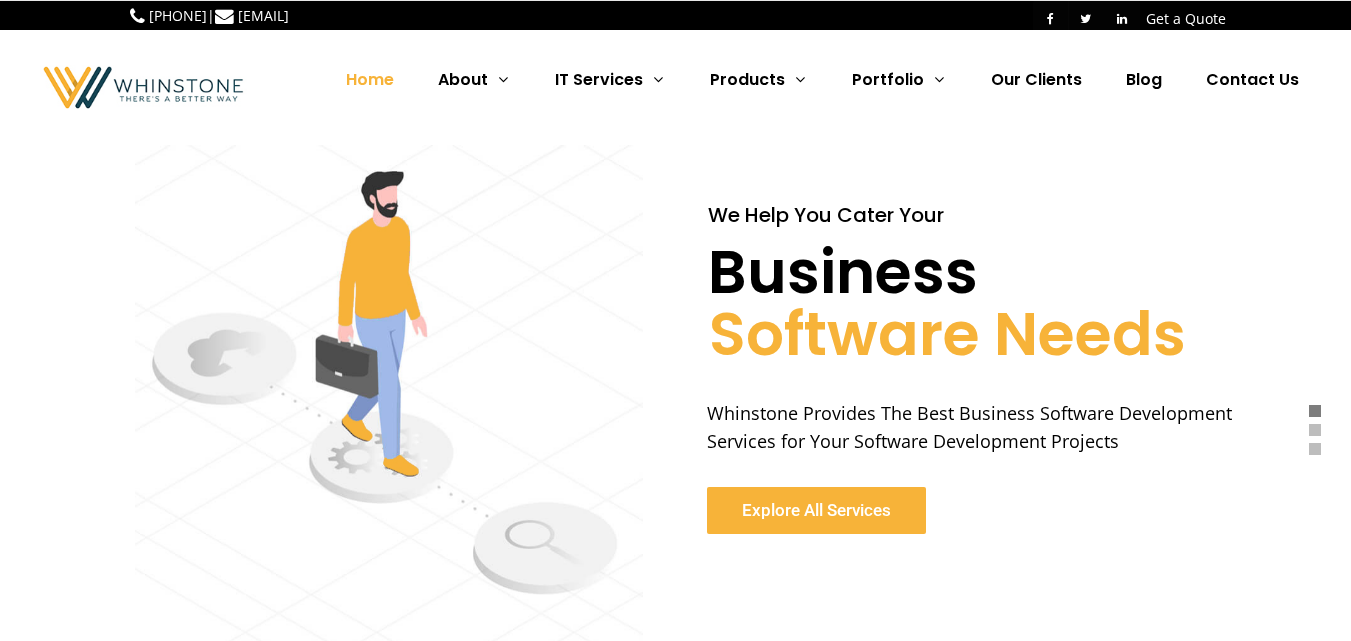scroll, scrollTop: 0, scrollLeft: 0, axis: both 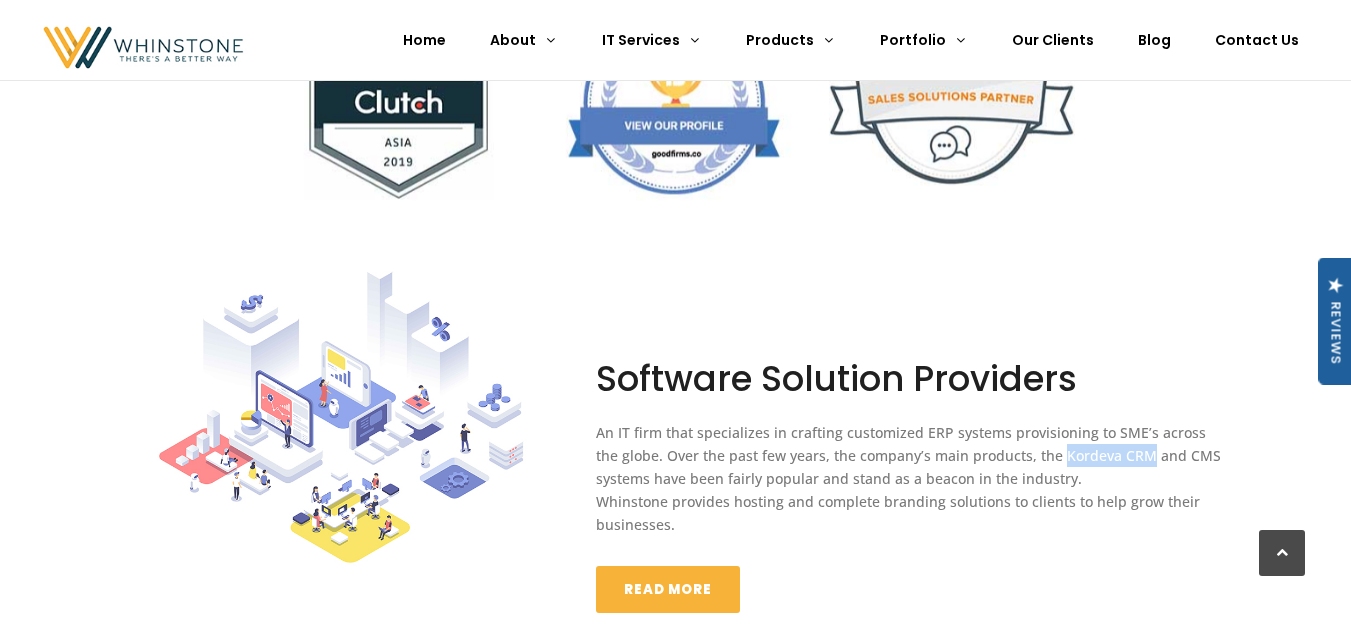 drag, startPoint x: 1032, startPoint y: 453, endPoint x: 1124, endPoint y: 457, distance: 92.086914 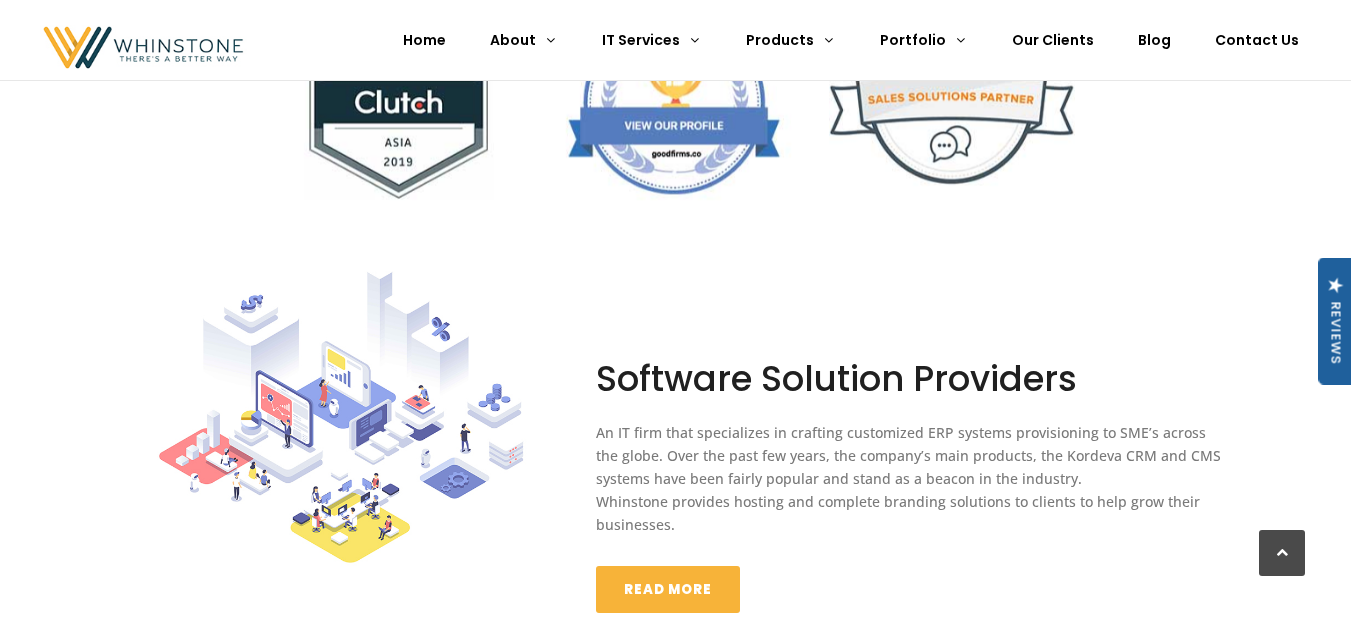 click on "An IT firm that specializes in crafting customized ERP systems provisioning to SME’s across the globe. Over the past few years, the company’s main products, the Kordeva CRM and CMS systems have been fairly popular and stand as a beacon in the industry." at bounding box center [910, 455] 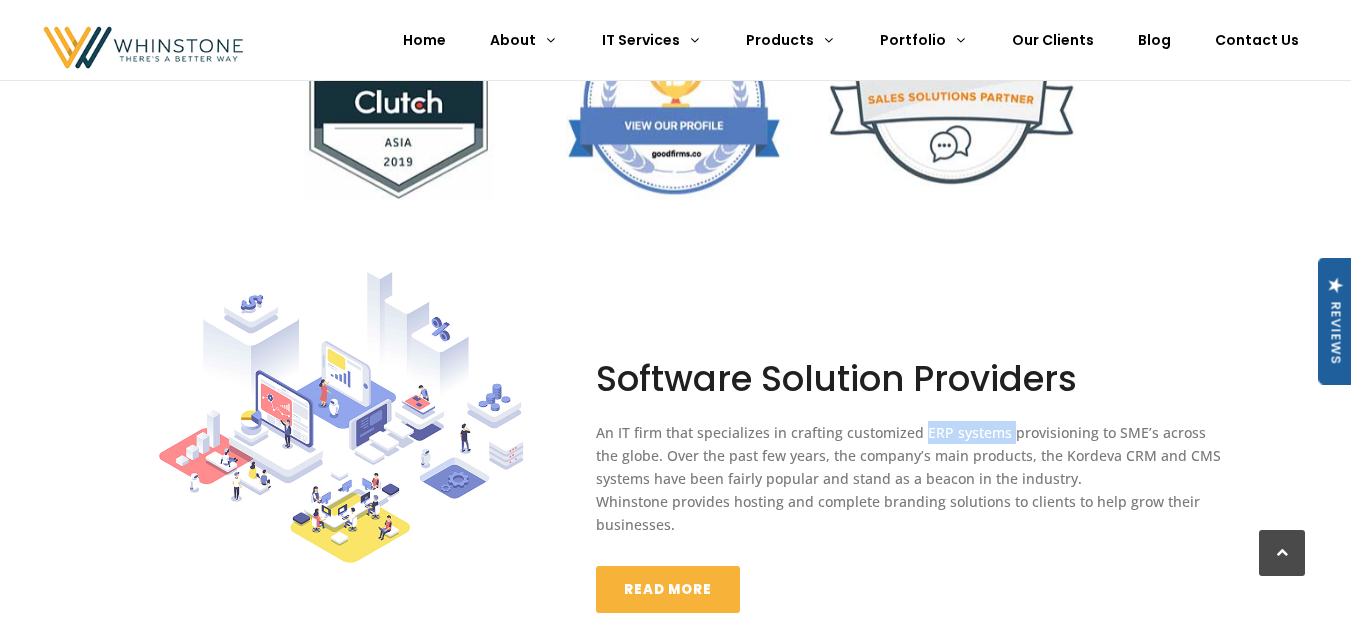 drag, startPoint x: 919, startPoint y: 430, endPoint x: 1006, endPoint y: 432, distance: 87.02299 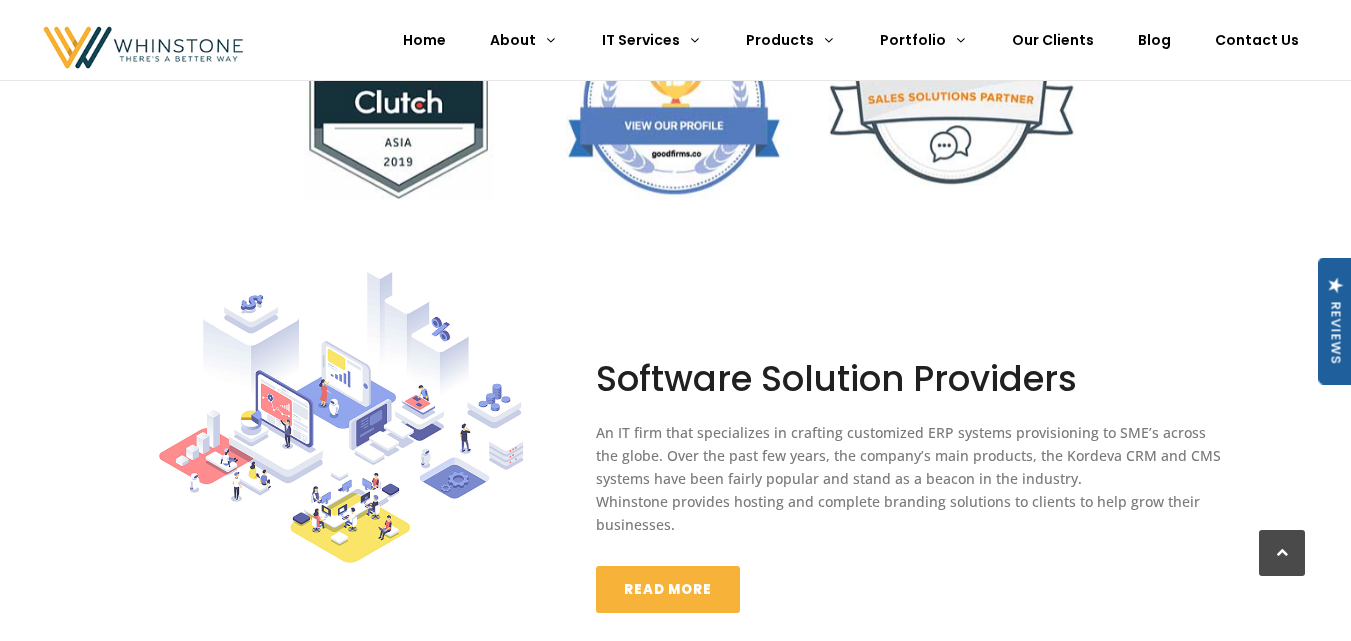 click at bounding box center [910, 551] 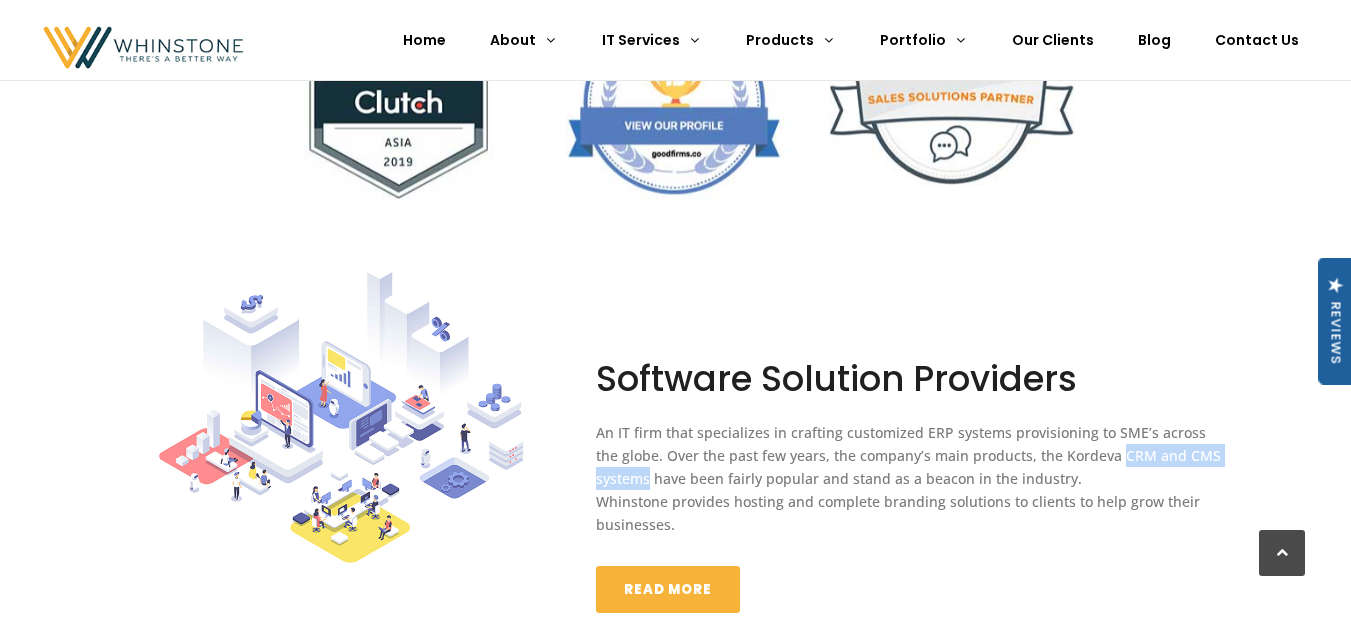 drag, startPoint x: 1092, startPoint y: 454, endPoint x: 650, endPoint y: 478, distance: 442.6511 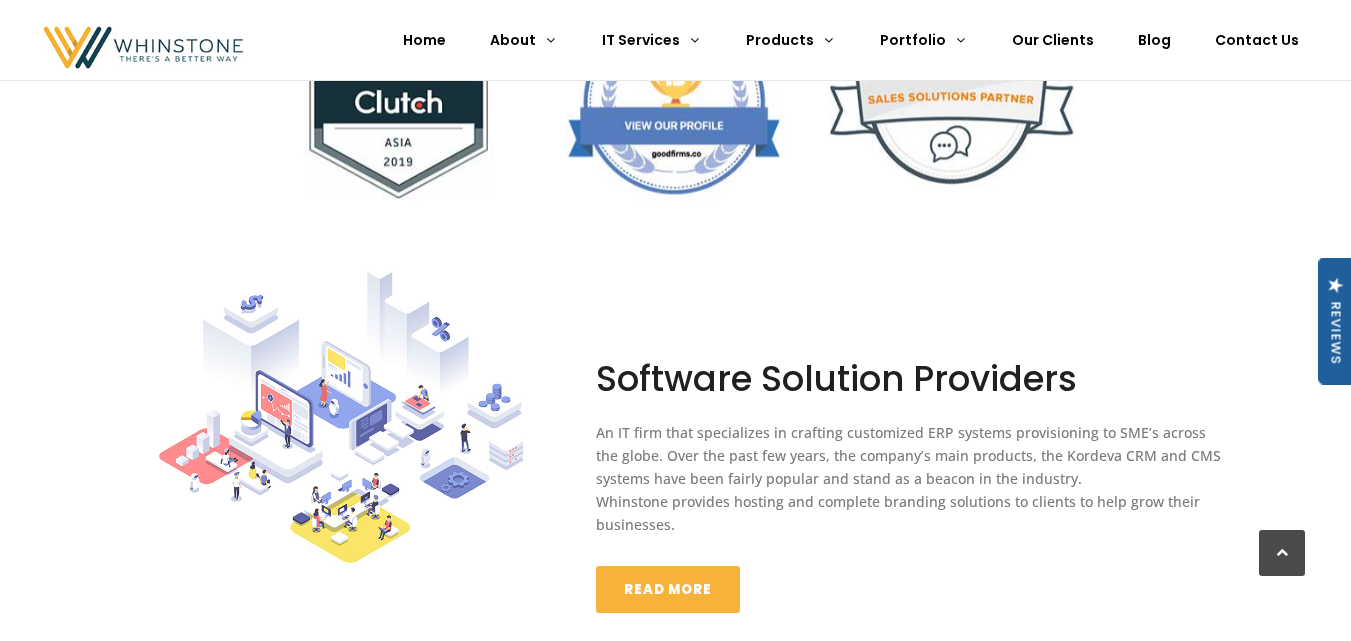 click at bounding box center (910, 551) 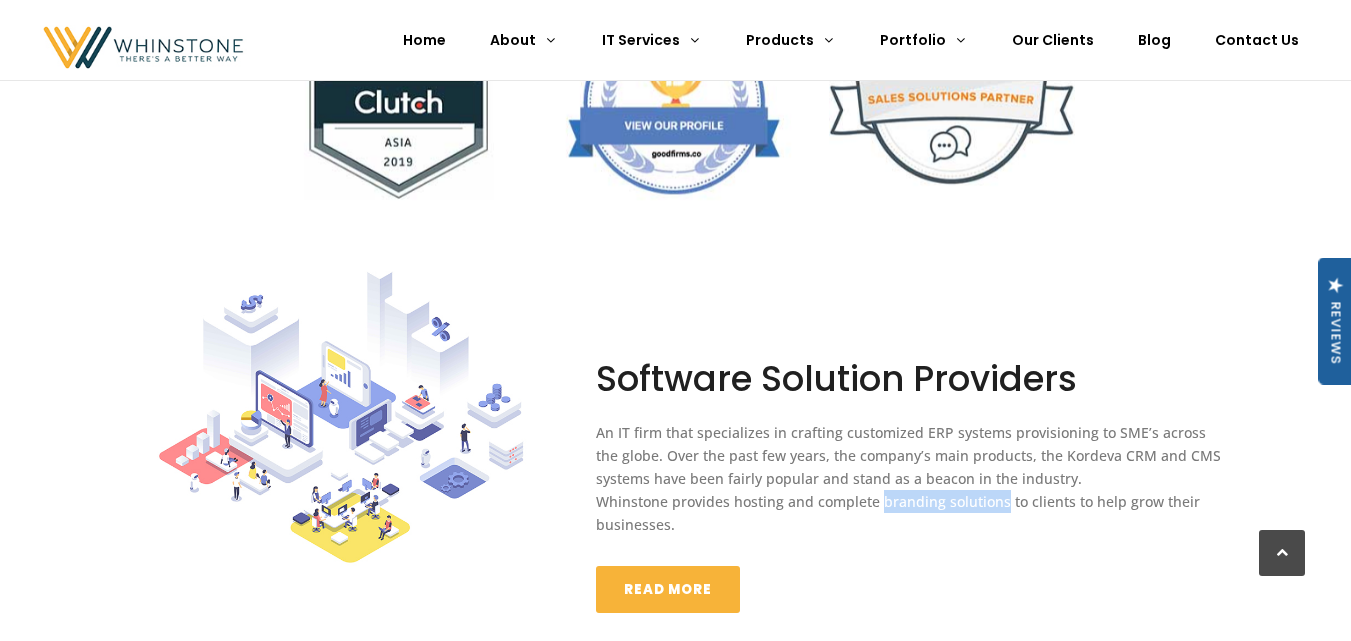 drag, startPoint x: 881, startPoint y: 503, endPoint x: 1002, endPoint y: 502, distance: 121.004135 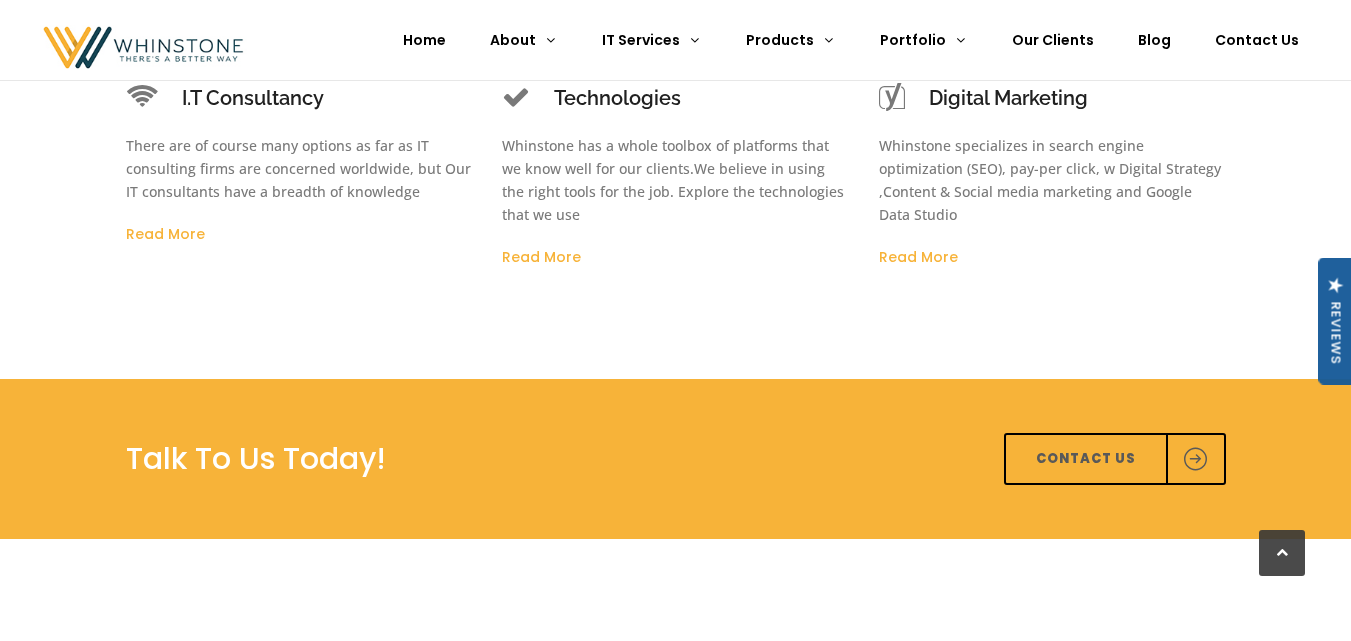 scroll, scrollTop: 1333, scrollLeft: 0, axis: vertical 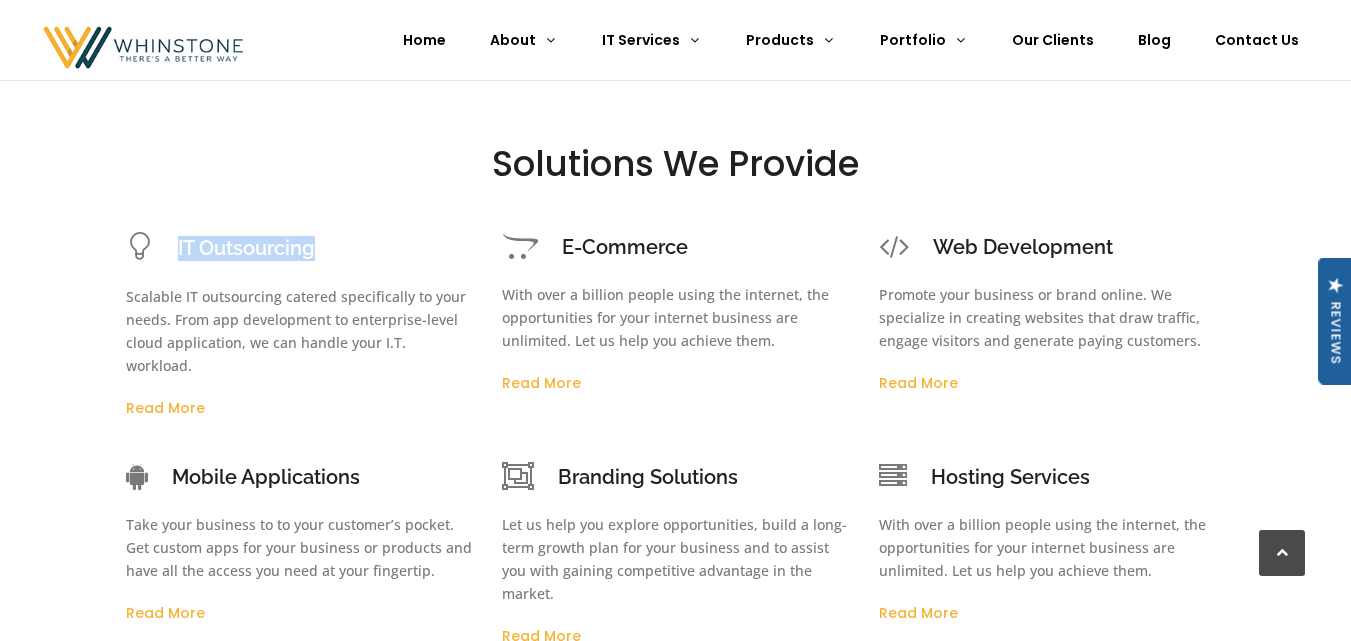 drag, startPoint x: 335, startPoint y: 253, endPoint x: 176, endPoint y: 244, distance: 159.25452 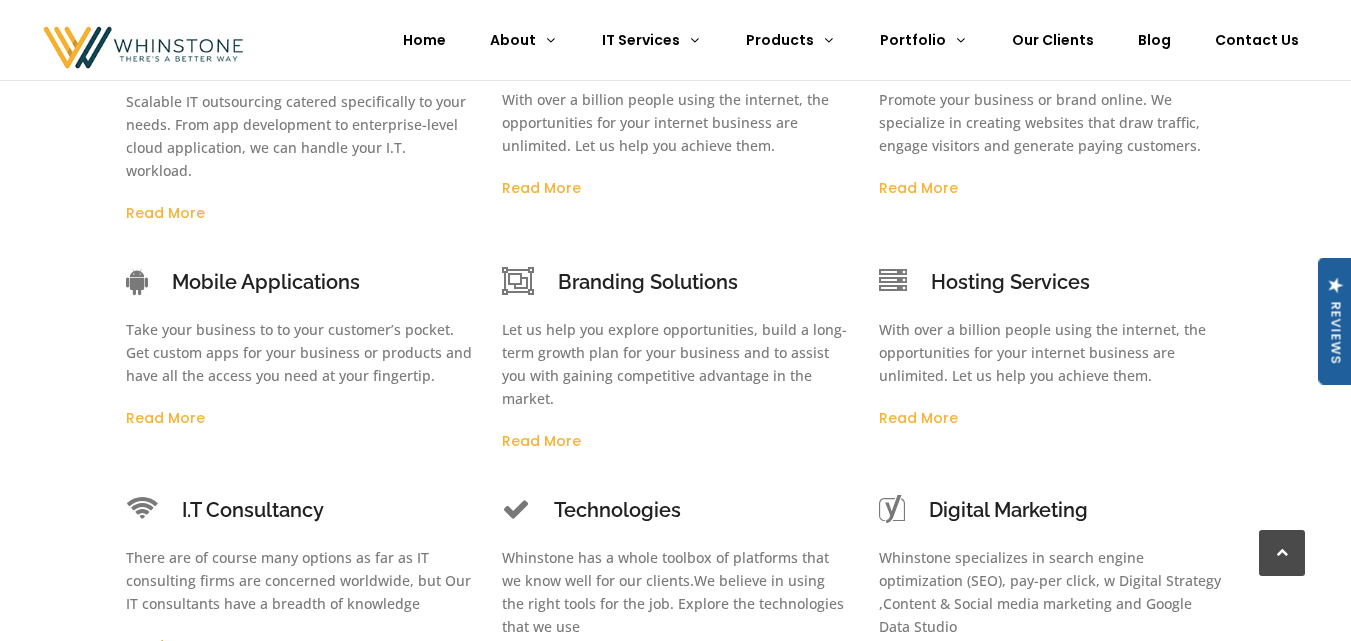 scroll, scrollTop: 1563, scrollLeft: 0, axis: vertical 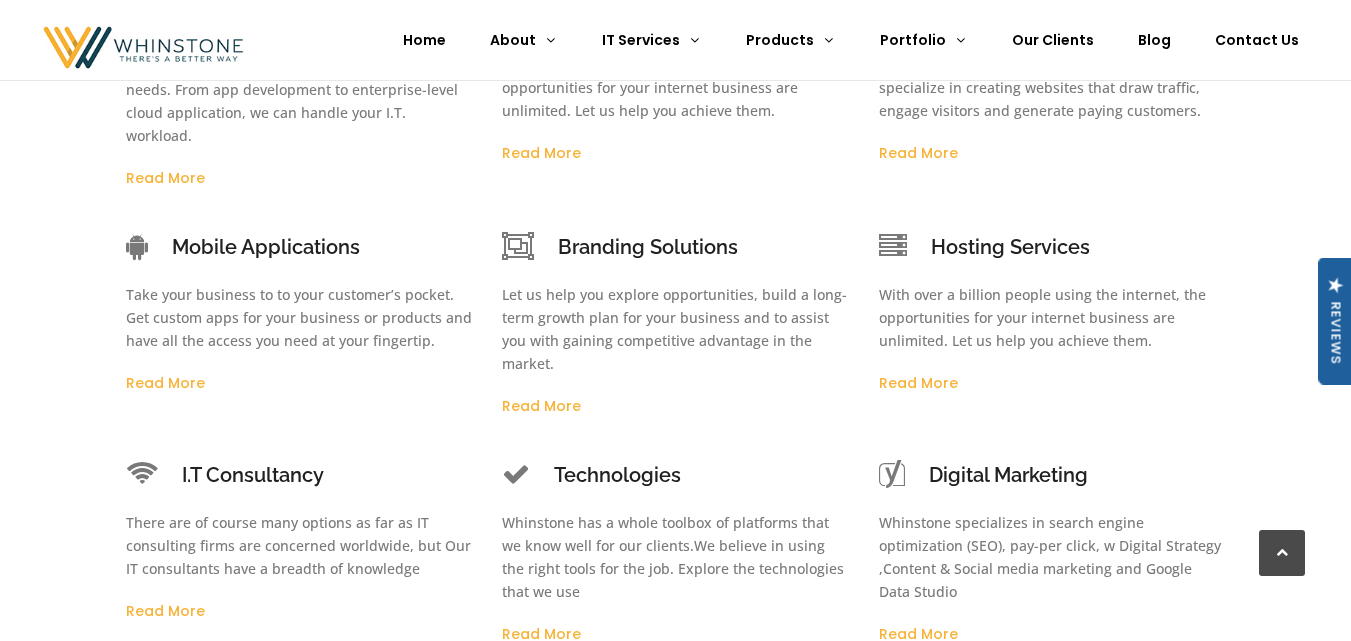 click on "Mobile Applications
Take your business to to your customer’s pocket. Get custom apps for your business or products and have all the access you need at your fingertip.
Read More" at bounding box center (299, 313) 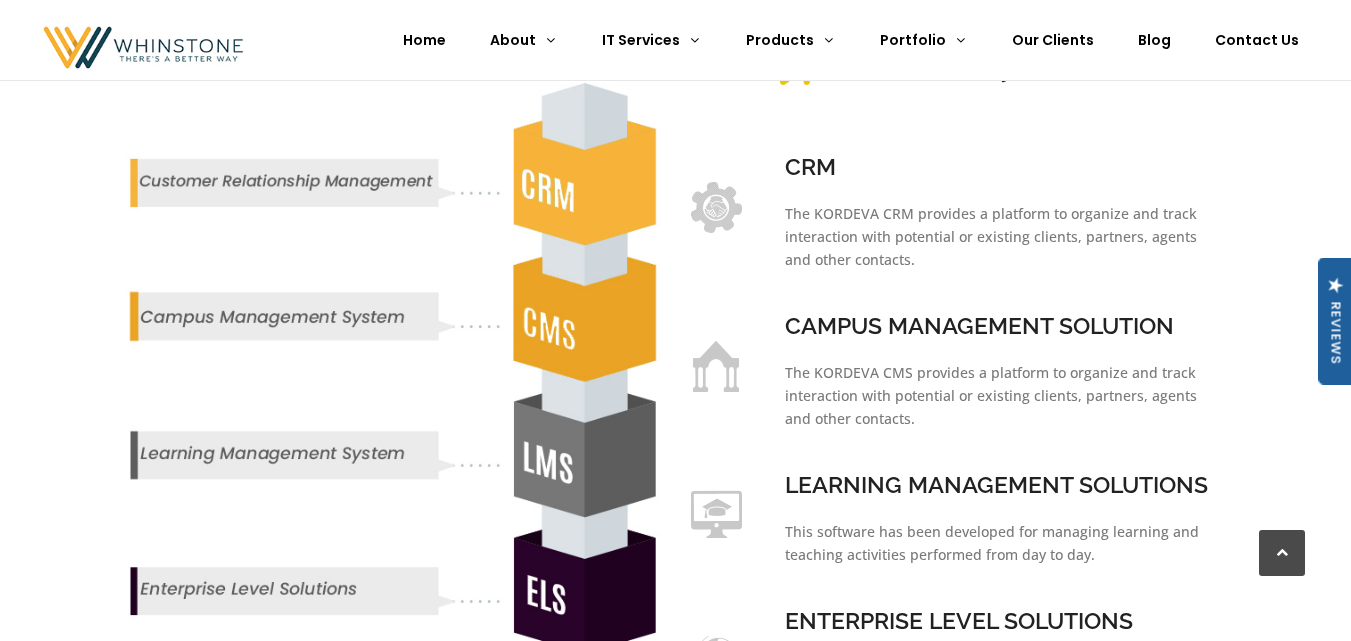 scroll, scrollTop: 2638, scrollLeft: 0, axis: vertical 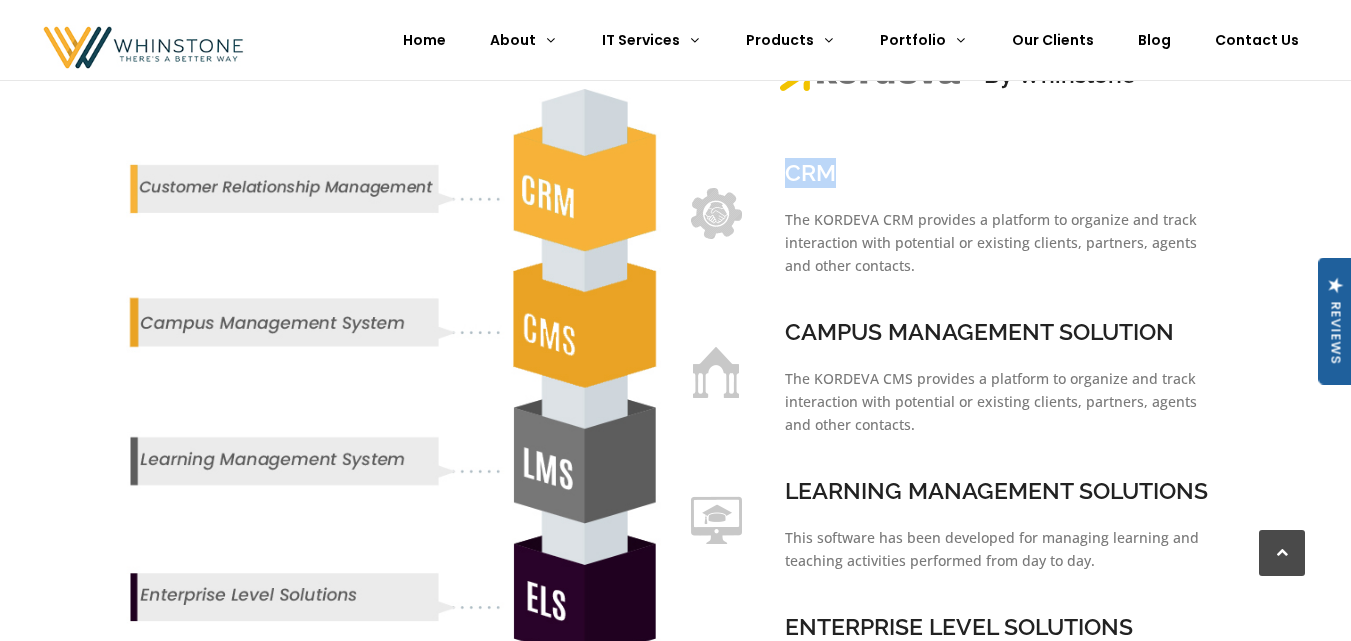 drag, startPoint x: 836, startPoint y: 147, endPoint x: 783, endPoint y: 140, distance: 53.460266 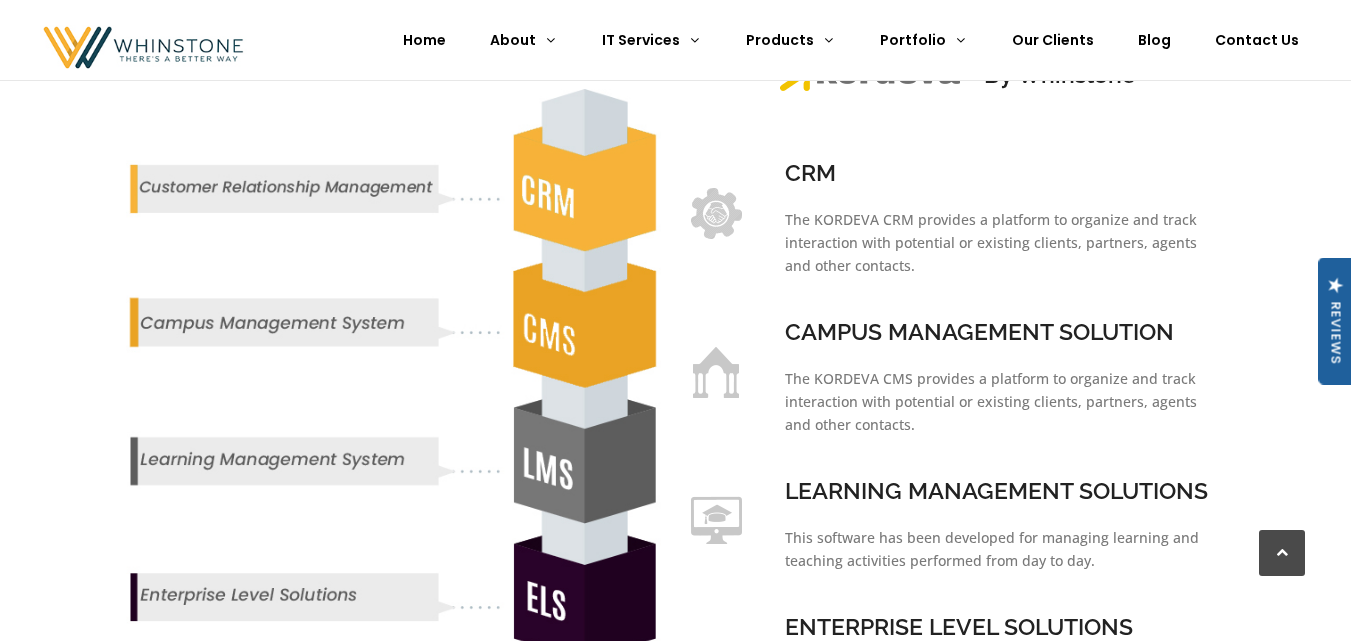 click on "CAMPUS MANAGEMENT SOLUTION" at bounding box center (1002, 332) 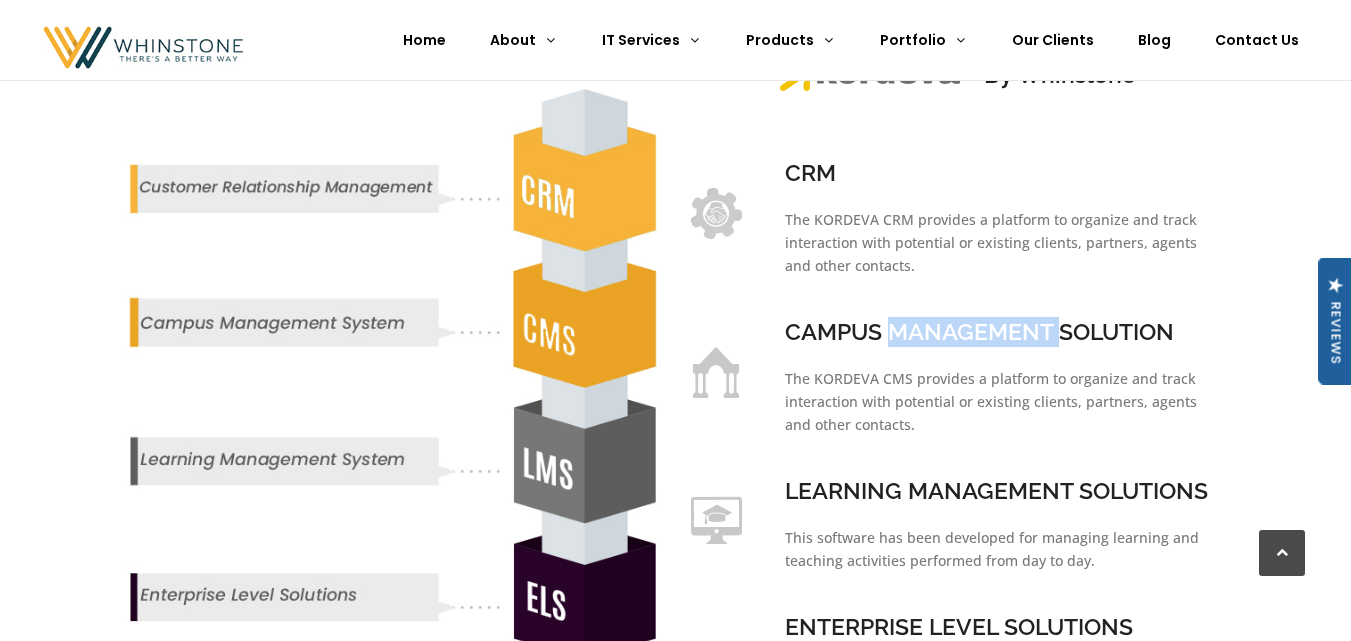 click on "CAMPUS MANAGEMENT SOLUTION" at bounding box center (1002, 332) 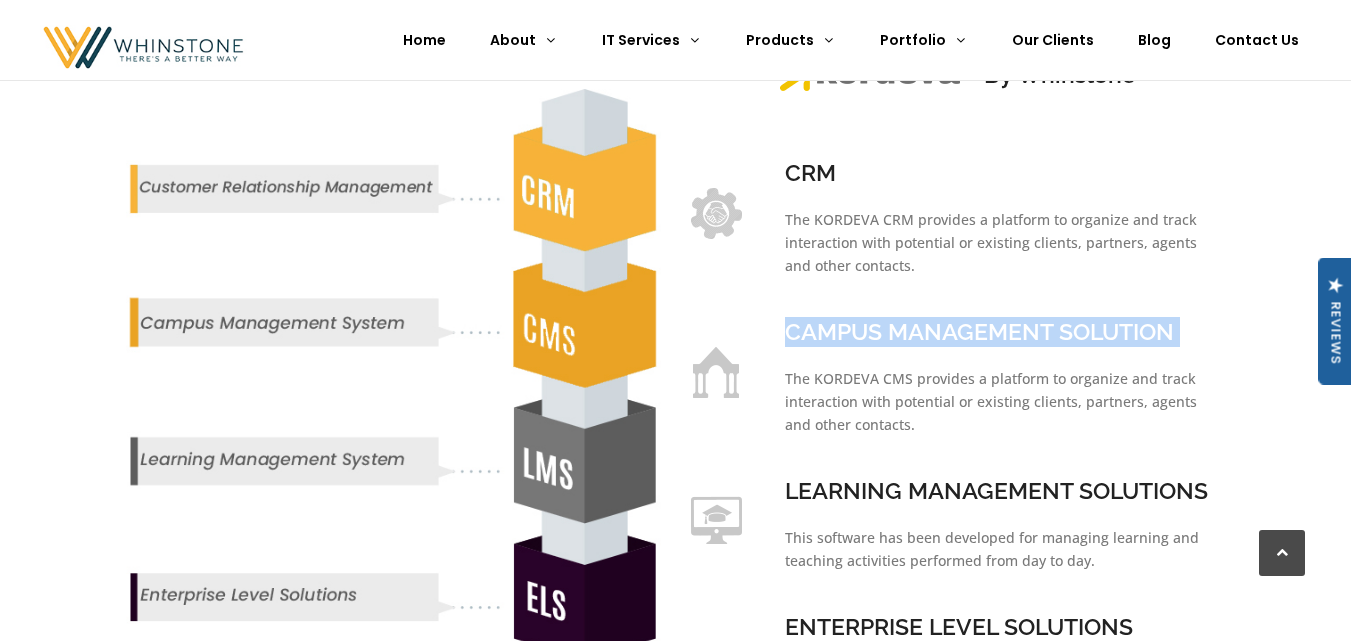 click on "CAMPUS MANAGEMENT SOLUTION" at bounding box center [1002, 332] 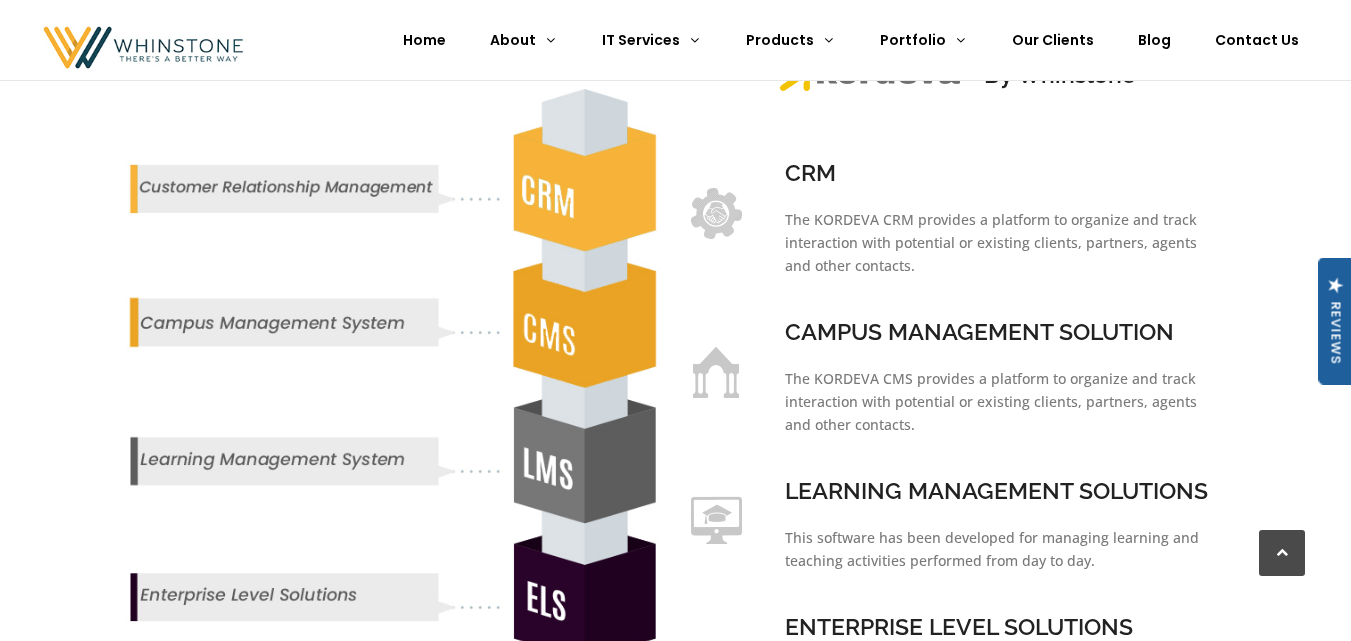 click on "LEARNING MANAGEMENT SOLUTIONS" at bounding box center (1002, 491) 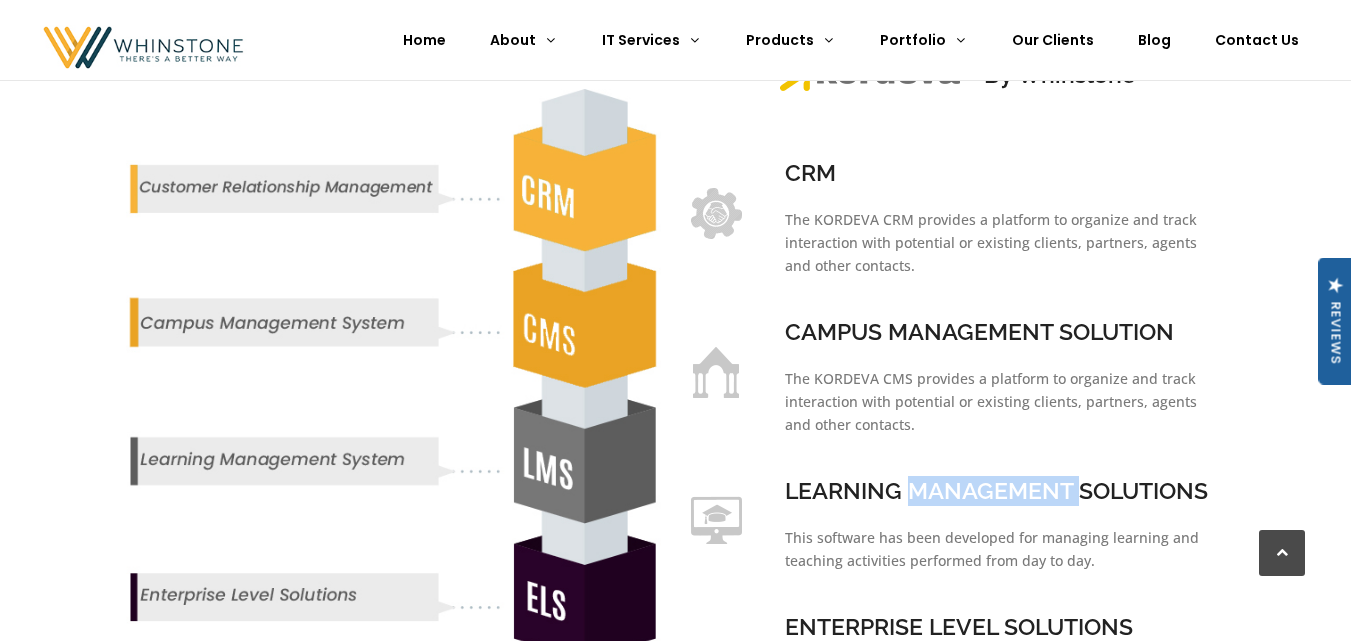 click on "LEARNING MANAGEMENT SOLUTIONS" at bounding box center [1002, 491] 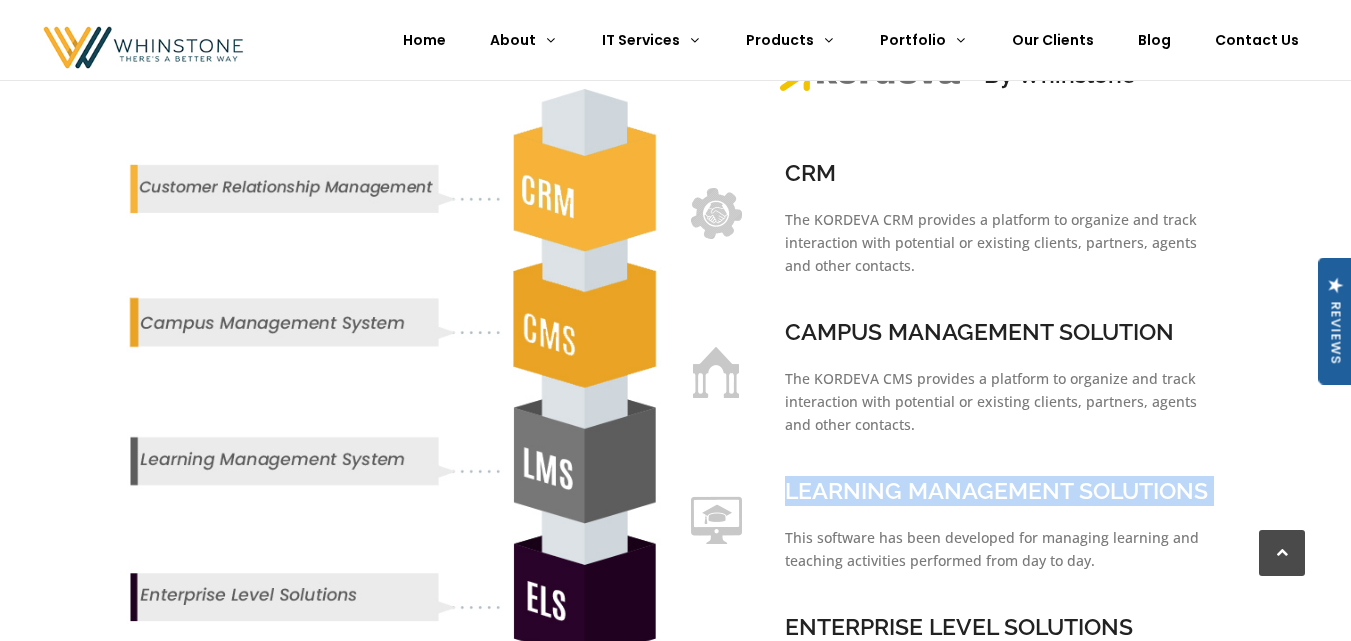 click on "LEARNING MANAGEMENT SOLUTIONS" at bounding box center (1002, 491) 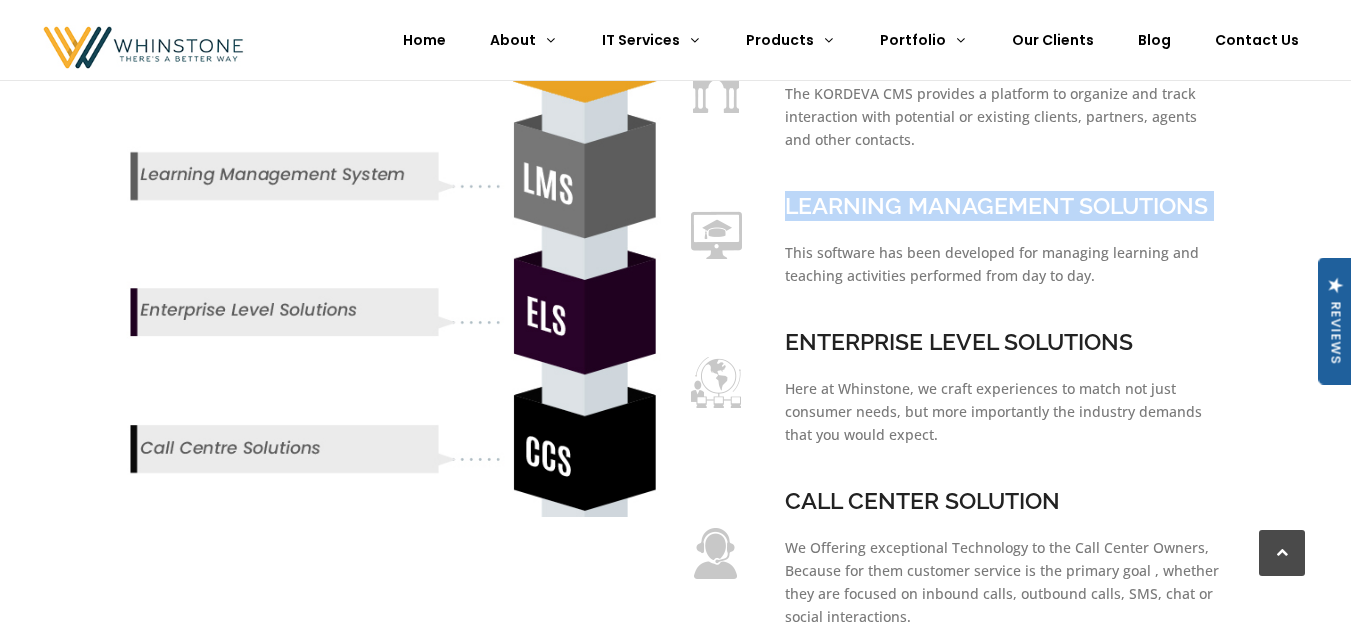 scroll, scrollTop: 2931, scrollLeft: 0, axis: vertical 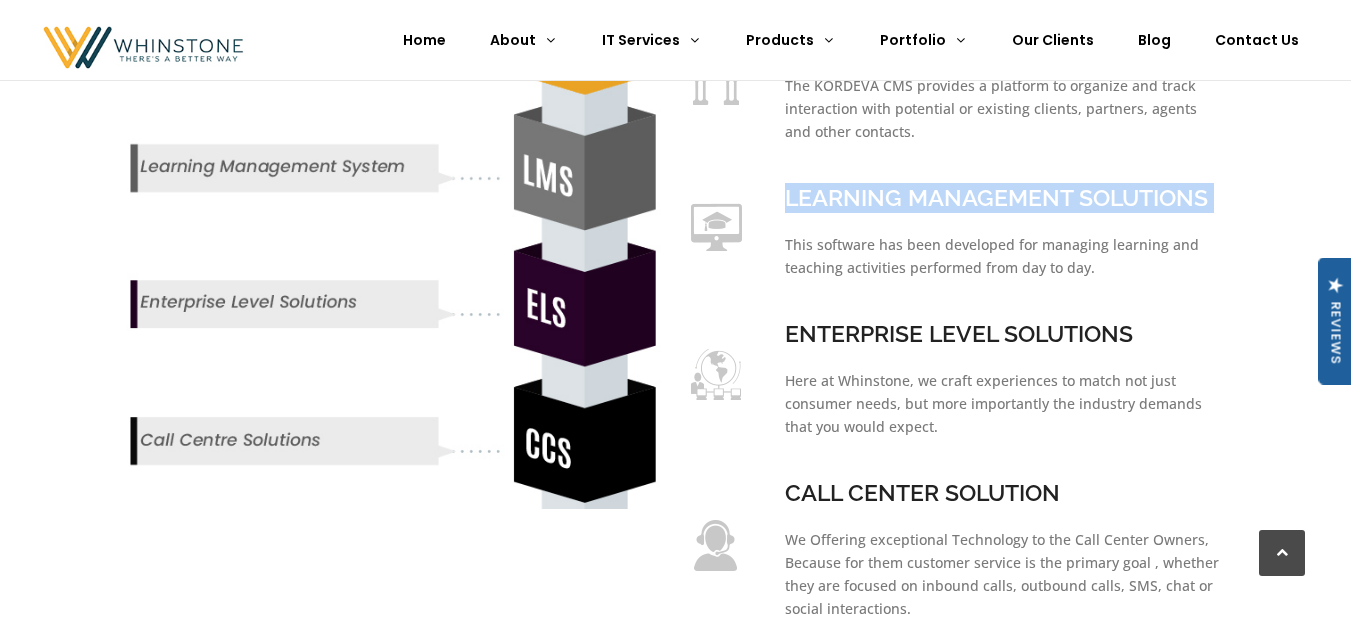 click on "ENTERPRISE LEVEL SOLUTIONS" at bounding box center (1002, 334) 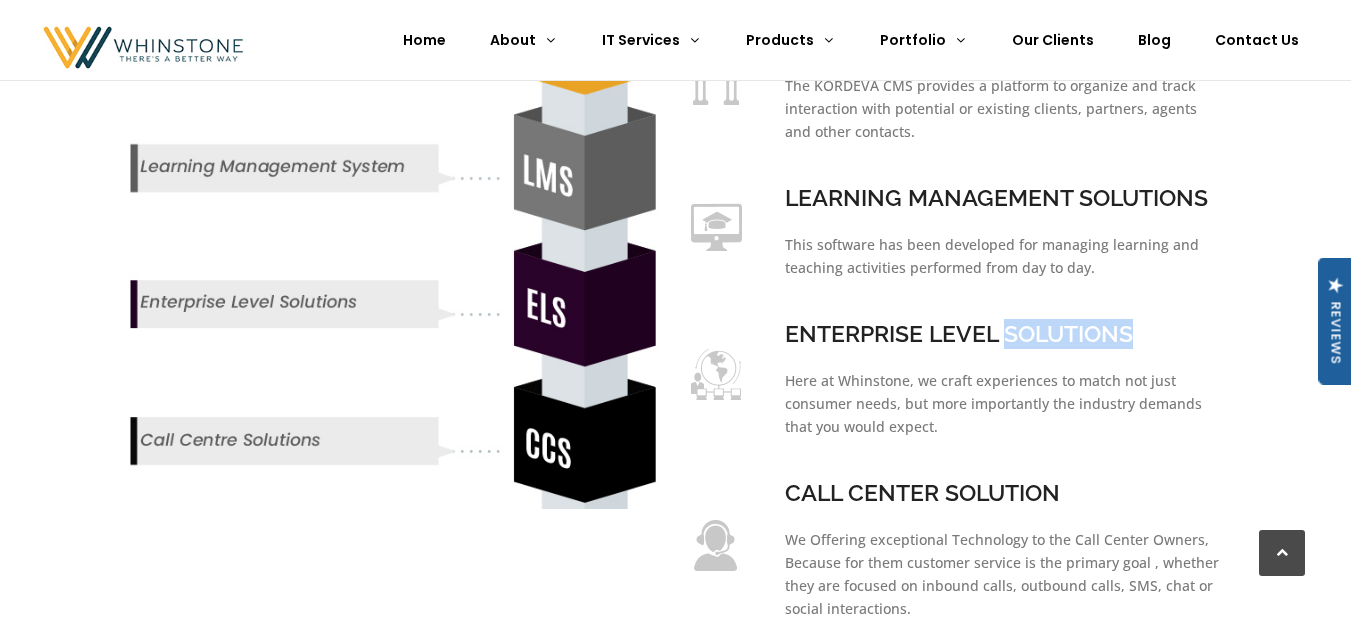 click on "ENTERPRISE LEVEL SOLUTIONS" at bounding box center [1002, 334] 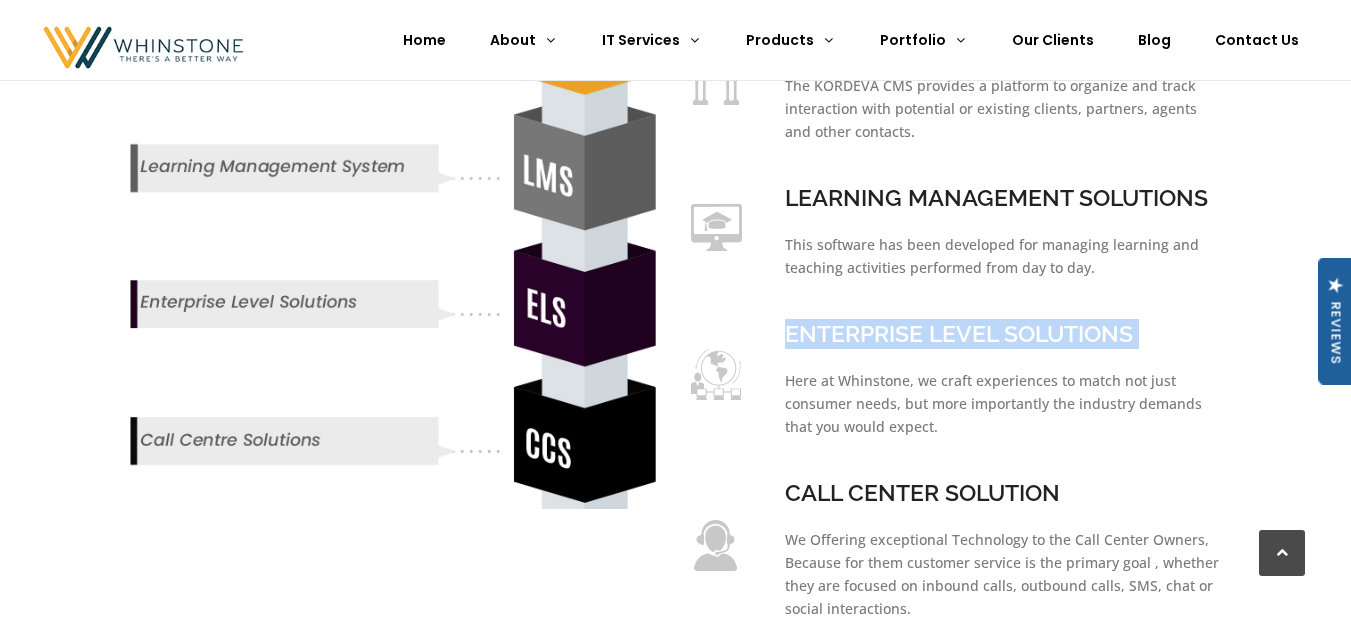 click on "ENTERPRISE LEVEL SOLUTIONS" at bounding box center [1002, 334] 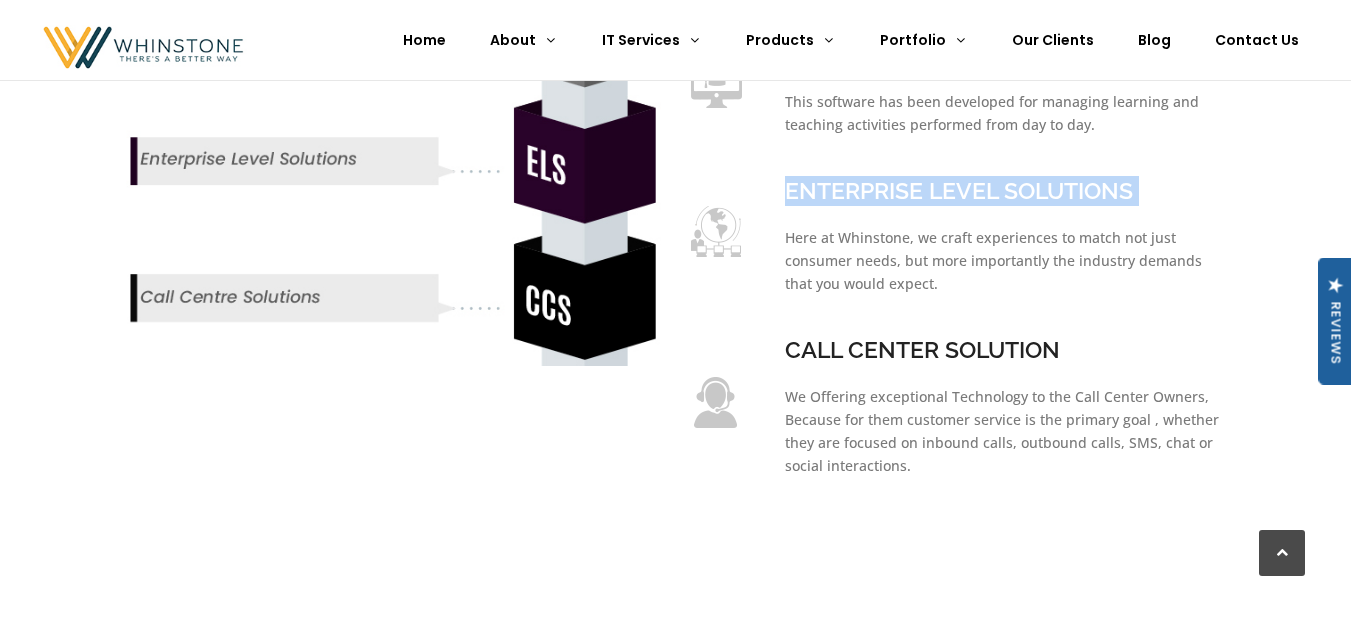 scroll, scrollTop: 3200, scrollLeft: 0, axis: vertical 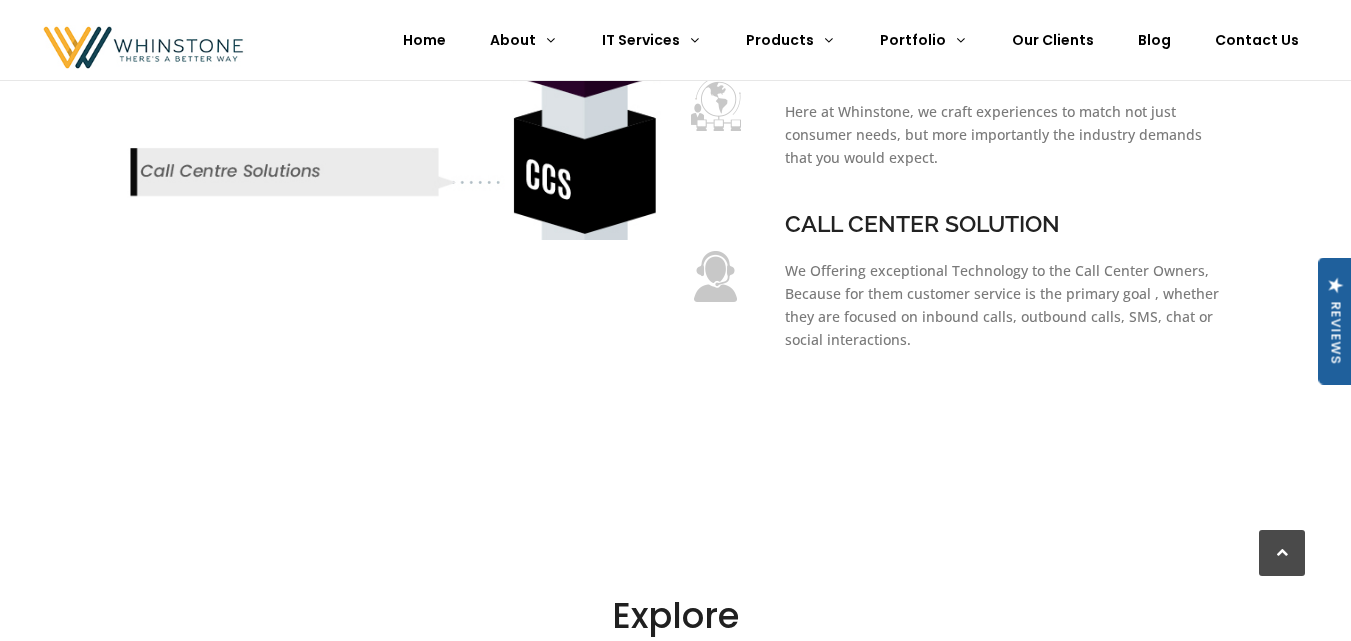 click on "CALL CENTER SOLUTION" at bounding box center (1002, 224) 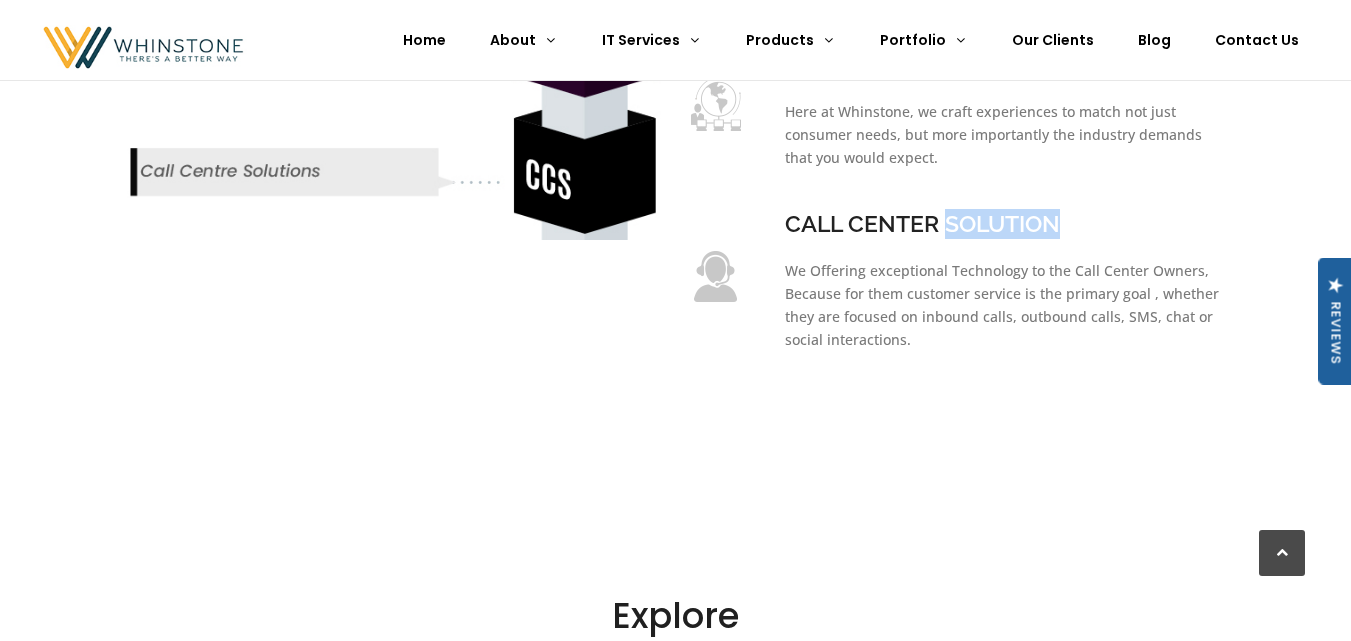 click on "CALL CENTER SOLUTION" at bounding box center [1002, 224] 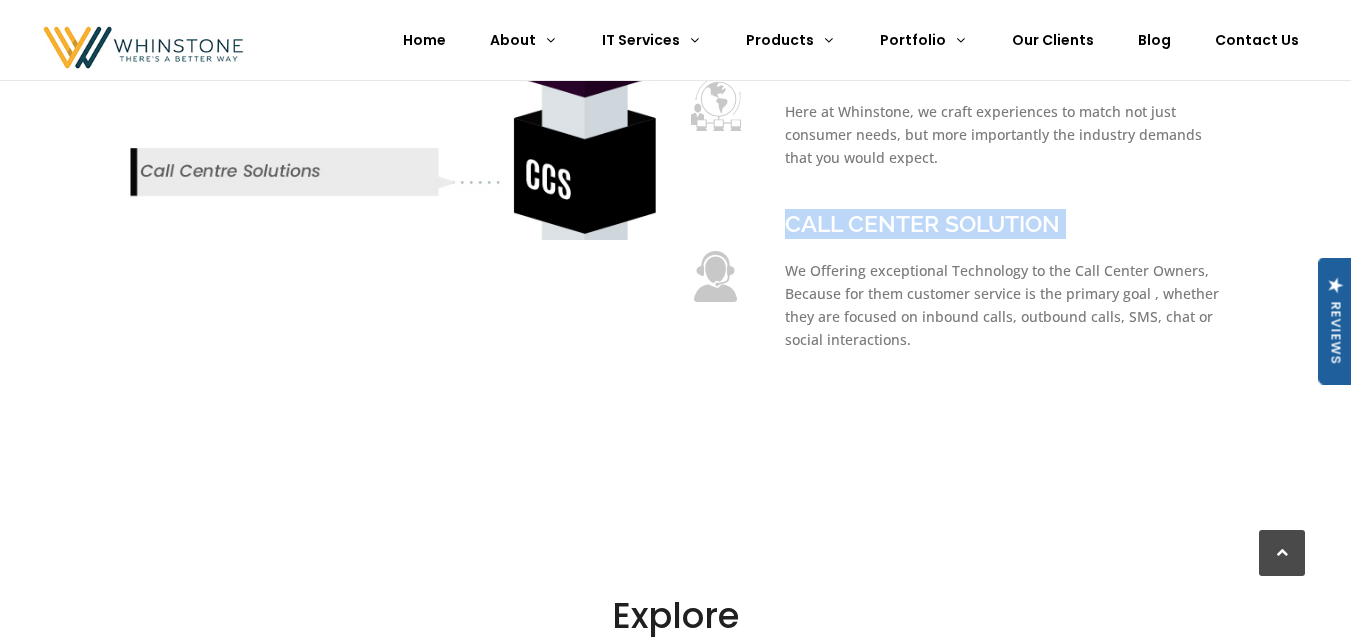 click on "CALL CENTER SOLUTION" at bounding box center [1002, 224] 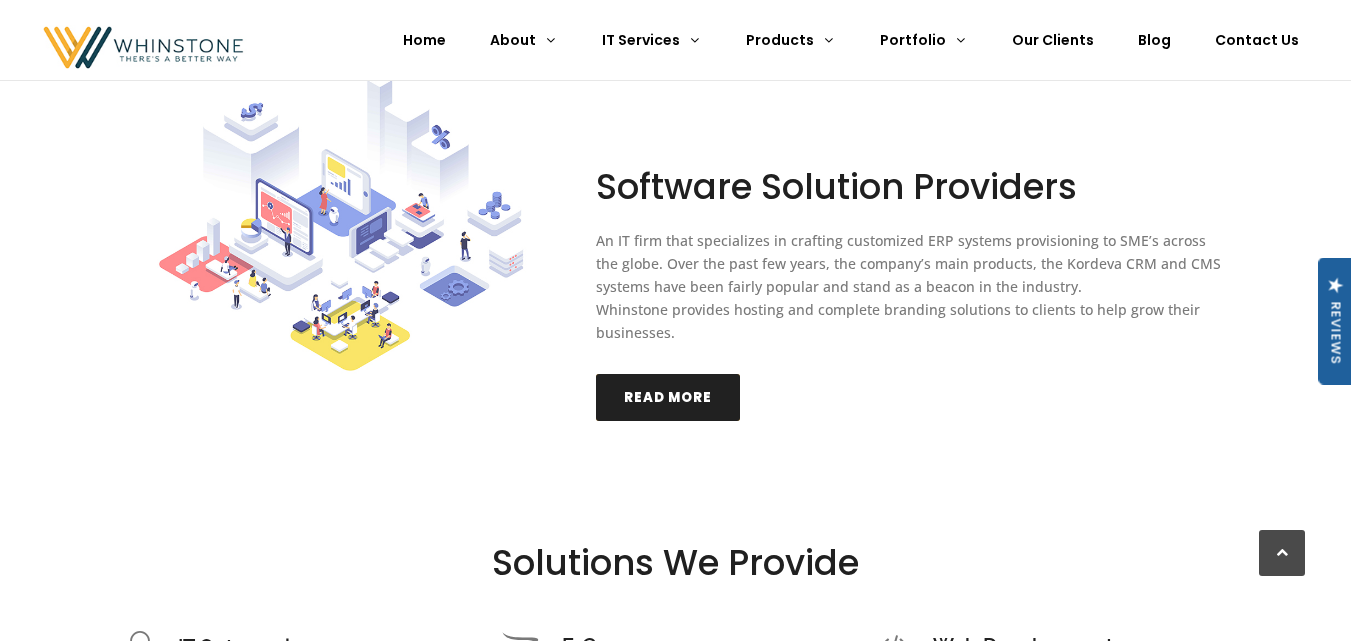 scroll, scrollTop: 1348, scrollLeft: 0, axis: vertical 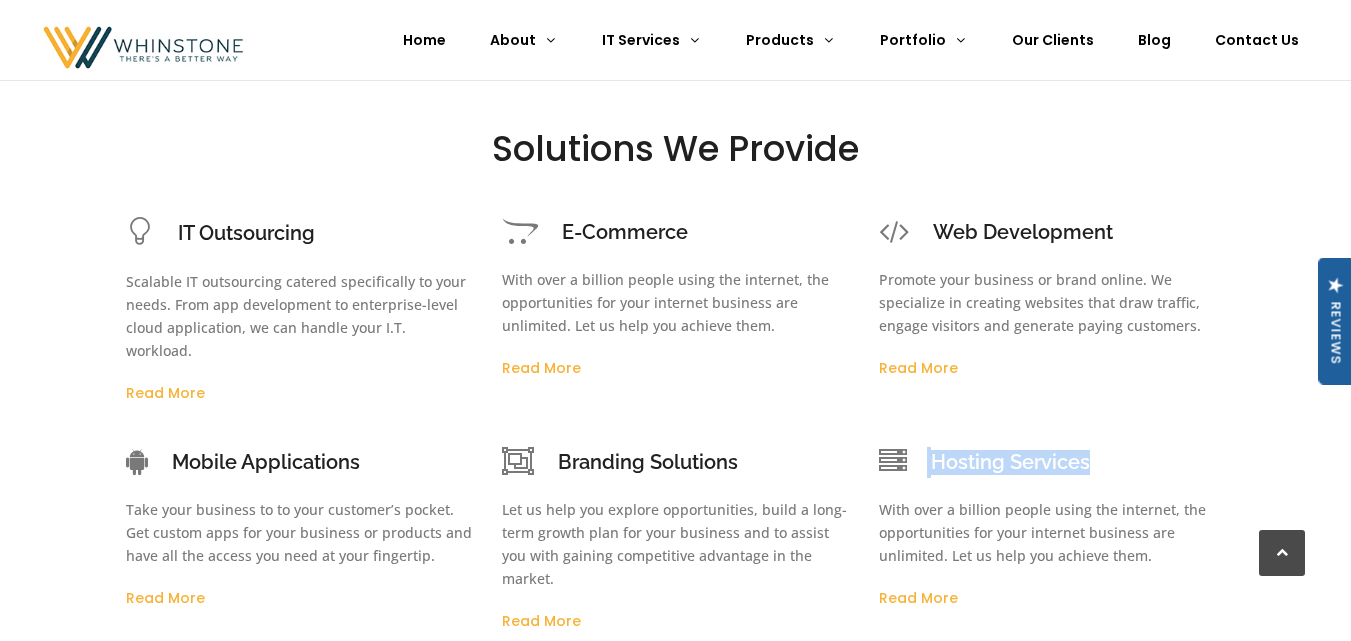 drag, startPoint x: 1102, startPoint y: 436, endPoint x: 925, endPoint y: 441, distance: 177.0706 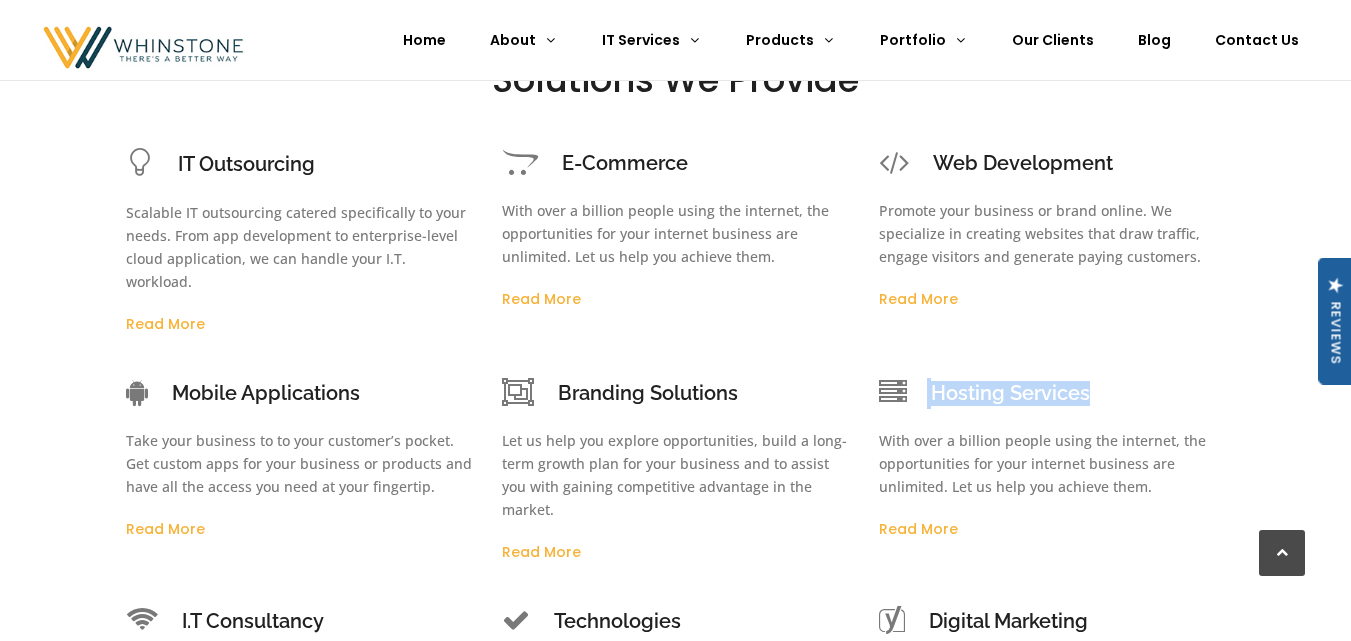 scroll, scrollTop: 1658, scrollLeft: 0, axis: vertical 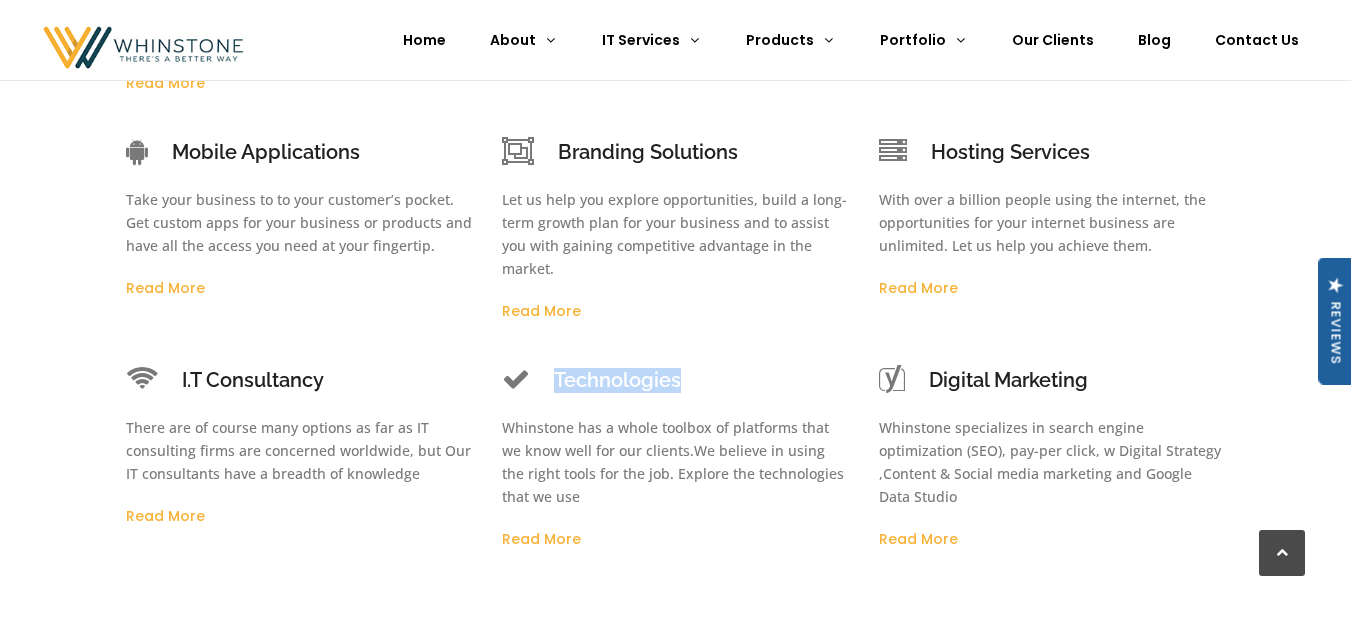 drag, startPoint x: 691, startPoint y: 362, endPoint x: 552, endPoint y: 362, distance: 139 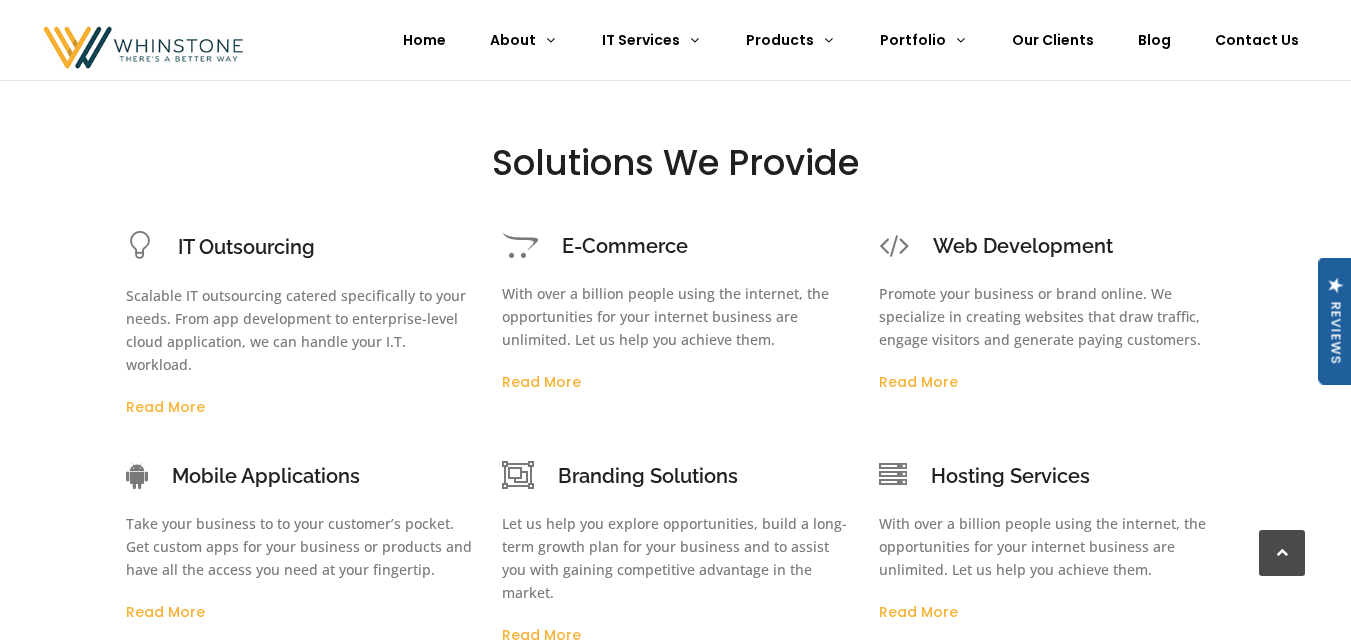 scroll, scrollTop: 1326, scrollLeft: 0, axis: vertical 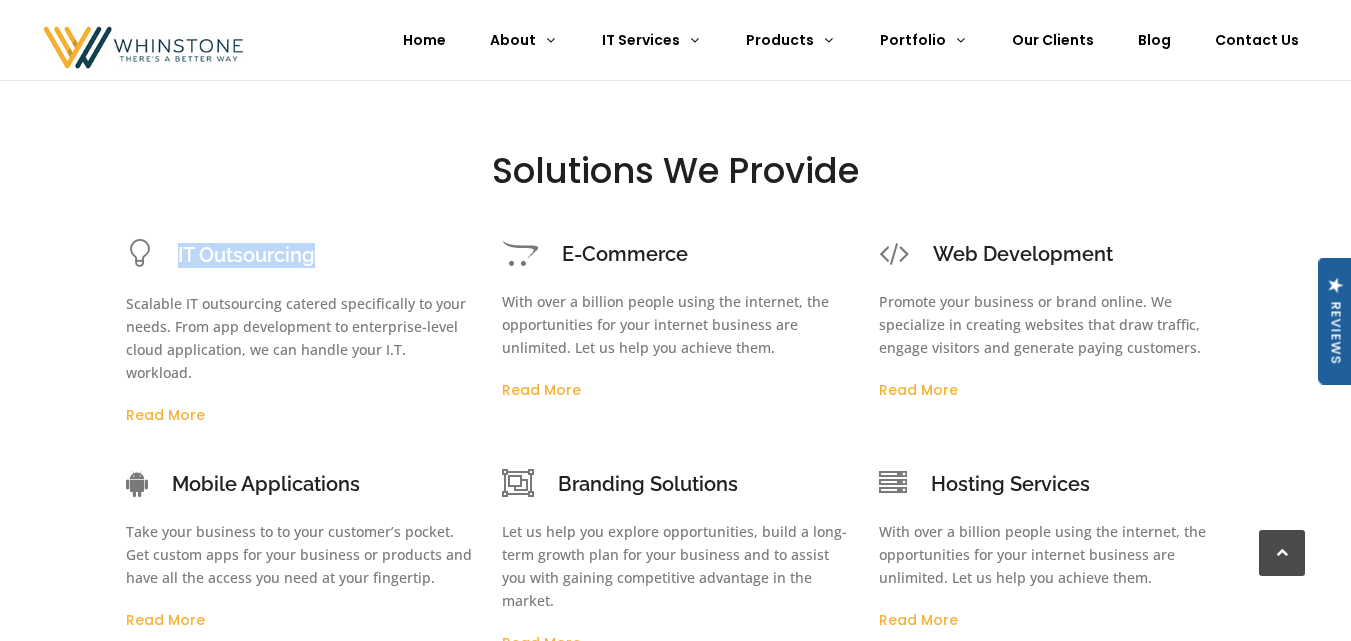 drag, startPoint x: 323, startPoint y: 262, endPoint x: 179, endPoint y: 252, distance: 144.3468 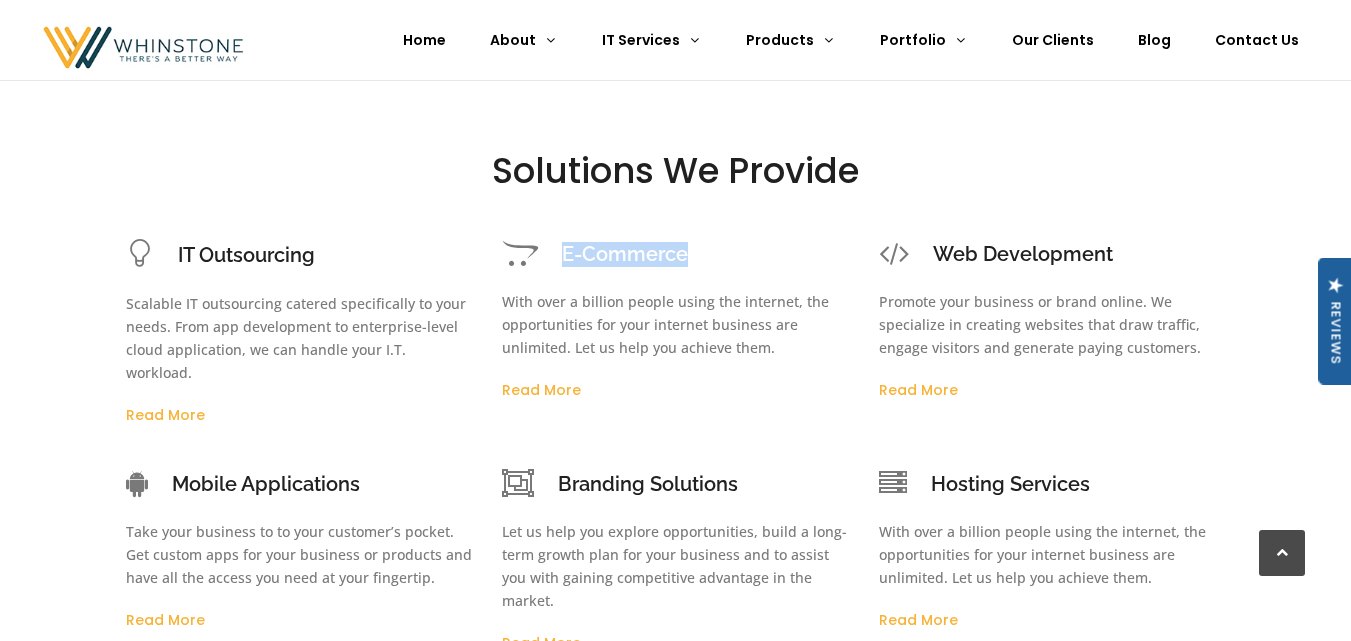 drag, startPoint x: 707, startPoint y: 263, endPoint x: 567, endPoint y: 256, distance: 140.1749 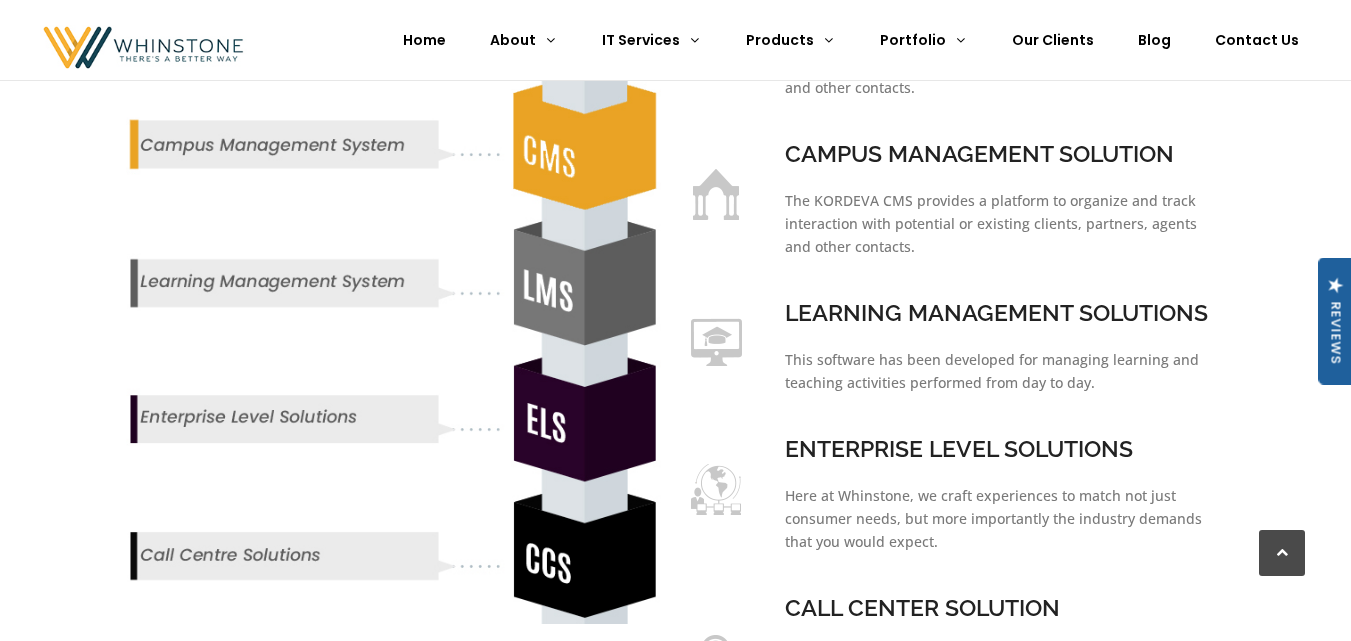 scroll, scrollTop: 2933, scrollLeft: 0, axis: vertical 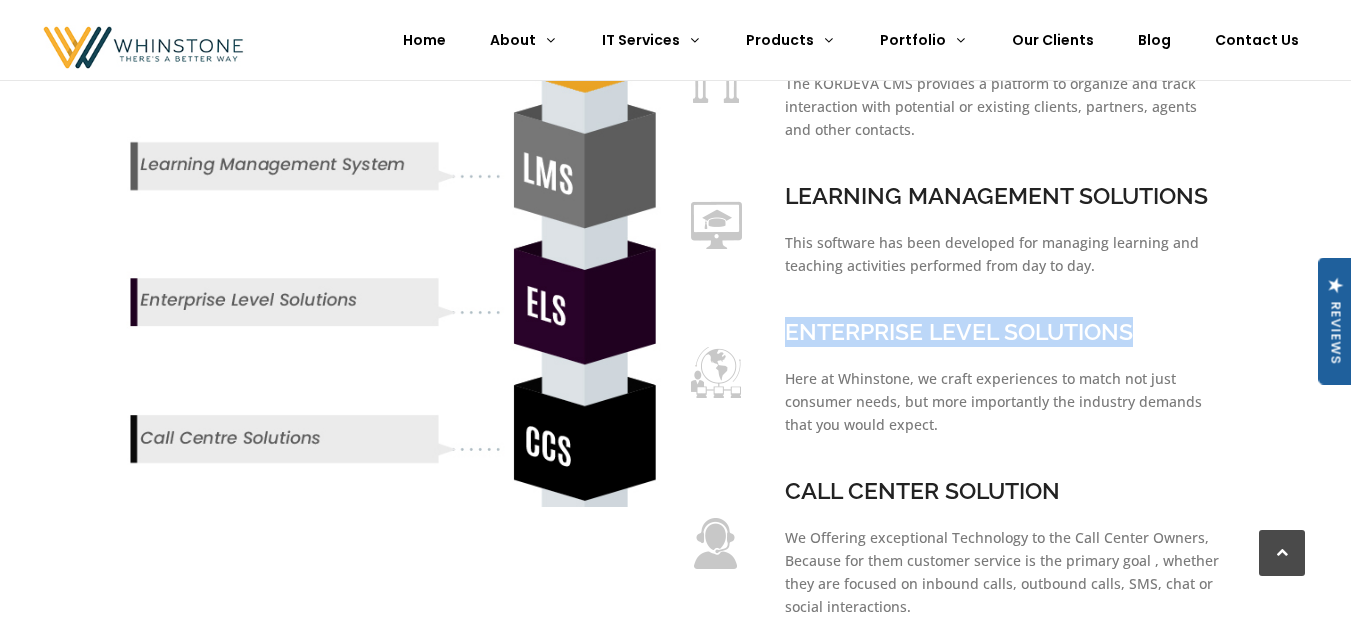 drag, startPoint x: 781, startPoint y: 305, endPoint x: 1135, endPoint y: 310, distance: 354.0353 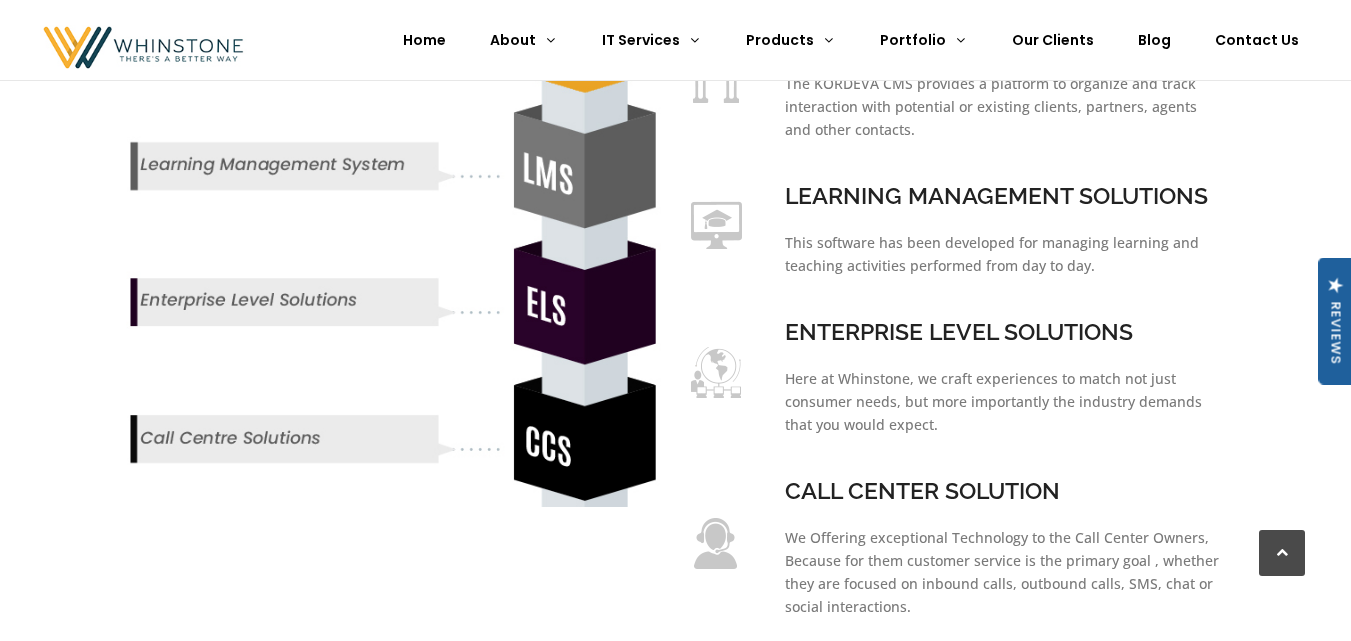click at bounding box center (958, 446) 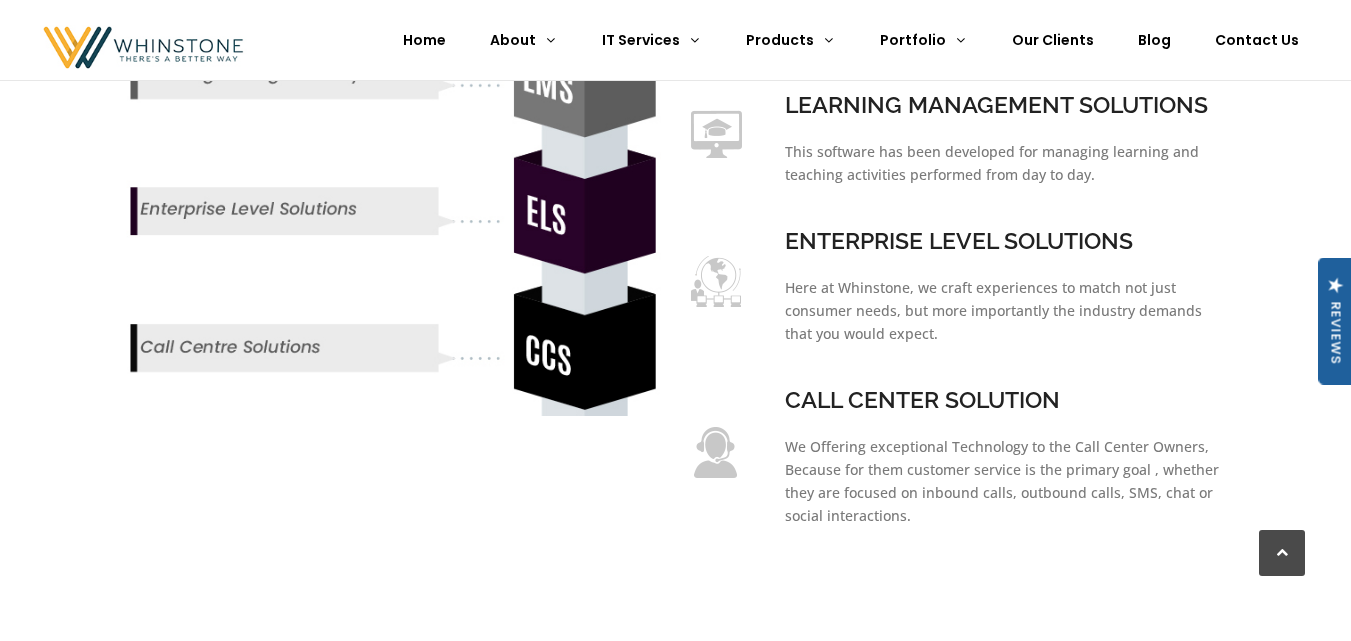 scroll, scrollTop: 3100, scrollLeft: 0, axis: vertical 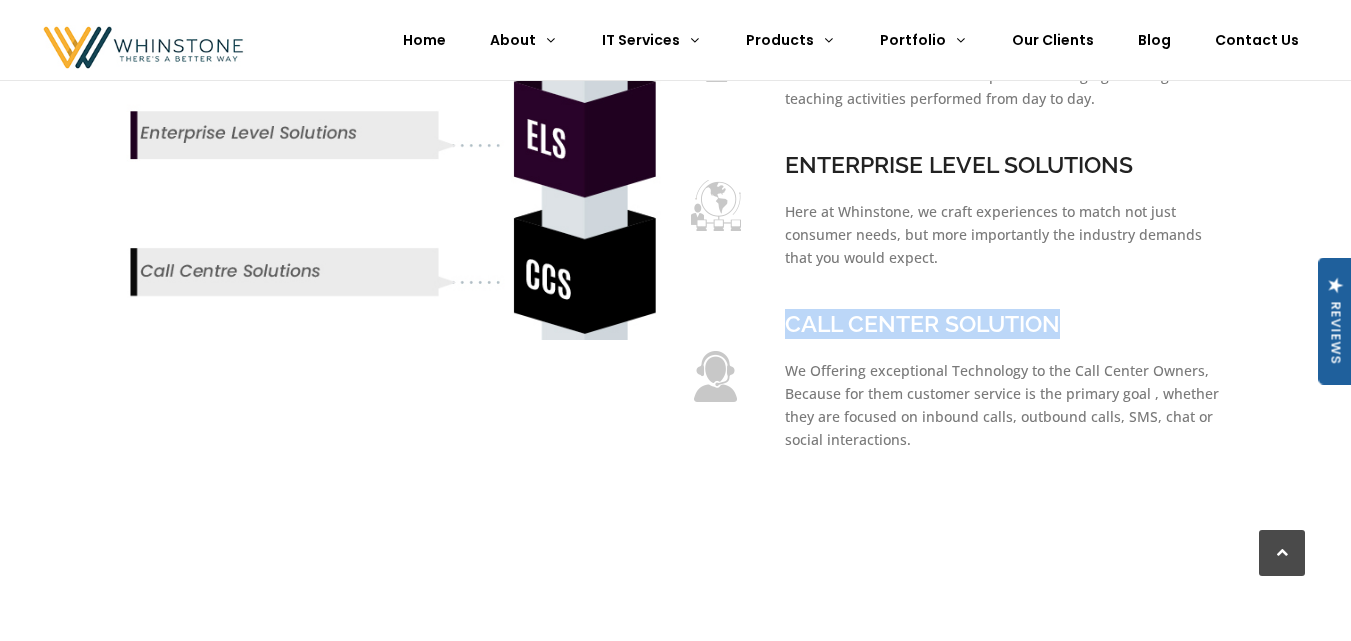 drag, startPoint x: 1068, startPoint y: 300, endPoint x: 784, endPoint y: 292, distance: 284.11264 